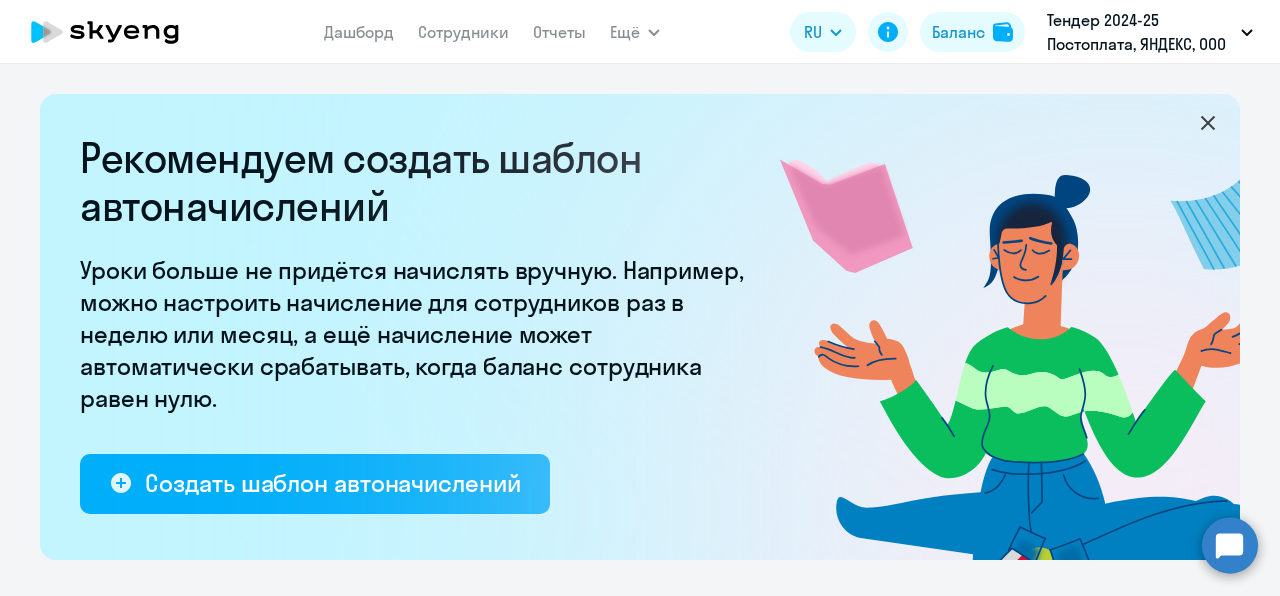 select on "10" 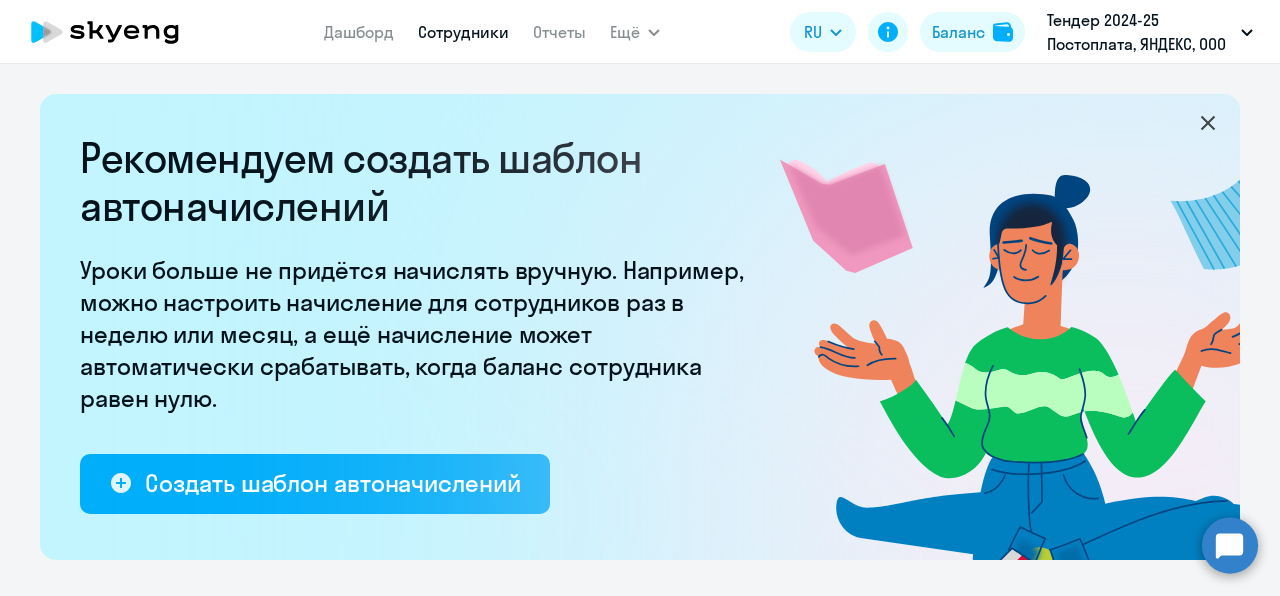 scroll, scrollTop: 0, scrollLeft: 0, axis: both 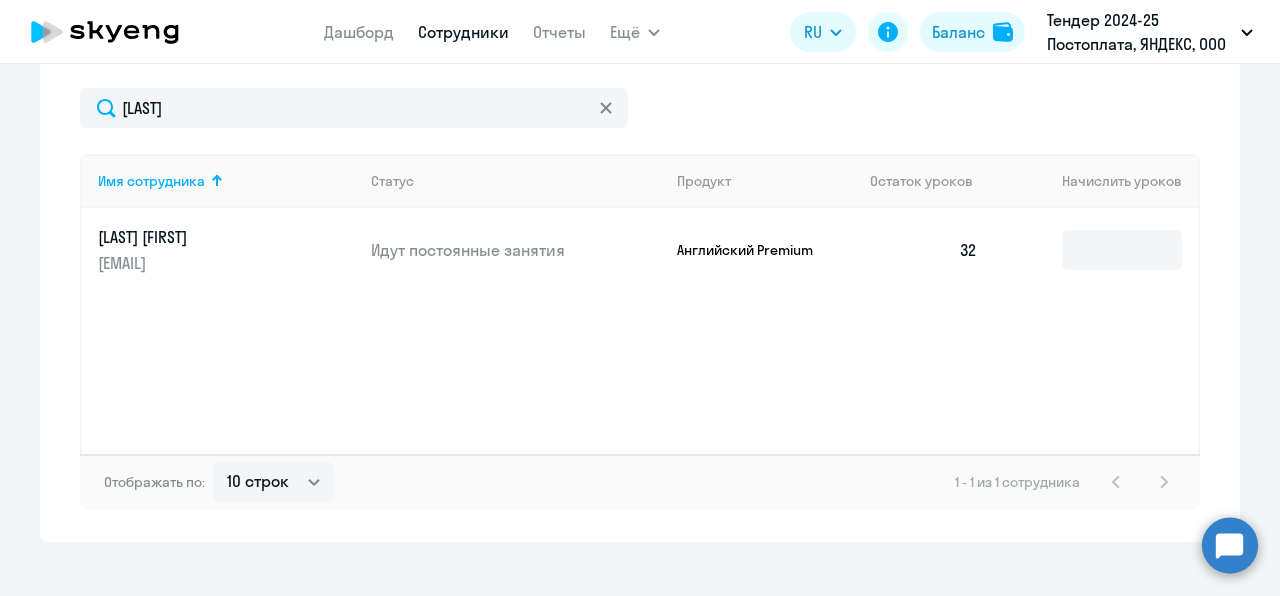 click on "Сотрудники" at bounding box center (463, 32) 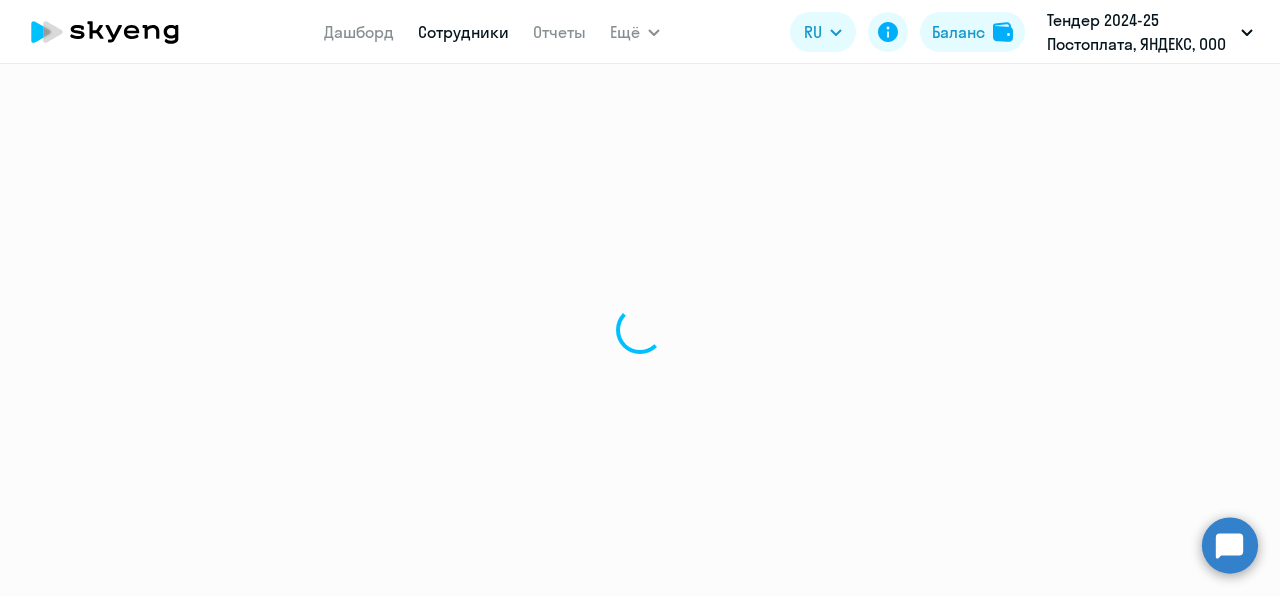 select on "30" 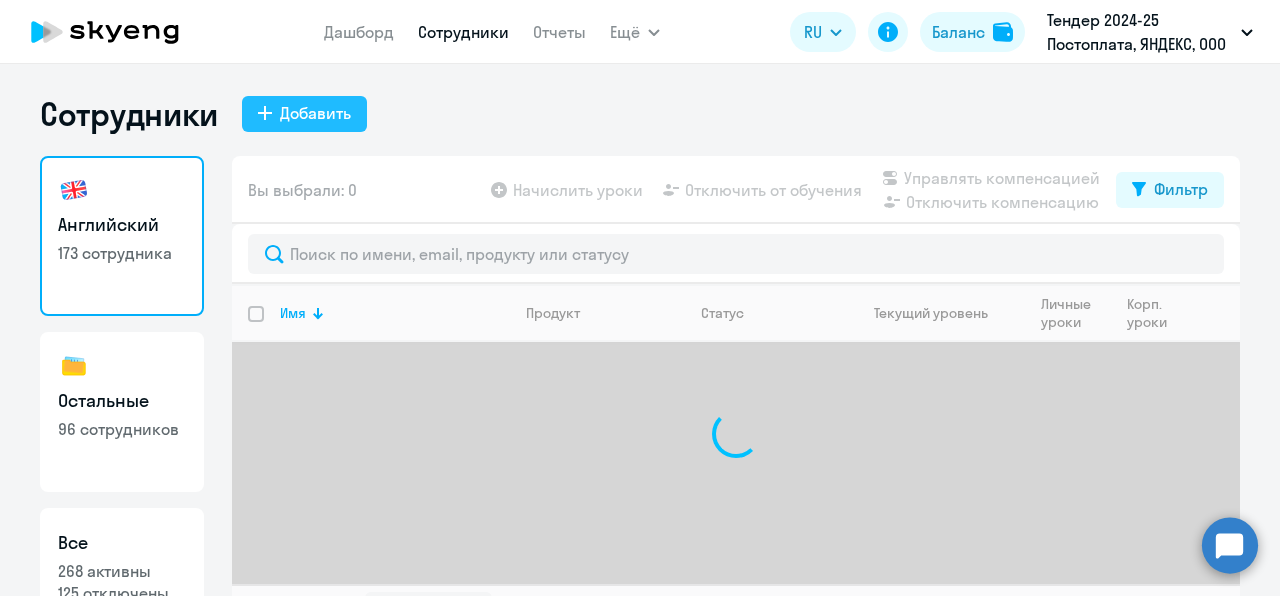 click on "Добавить" 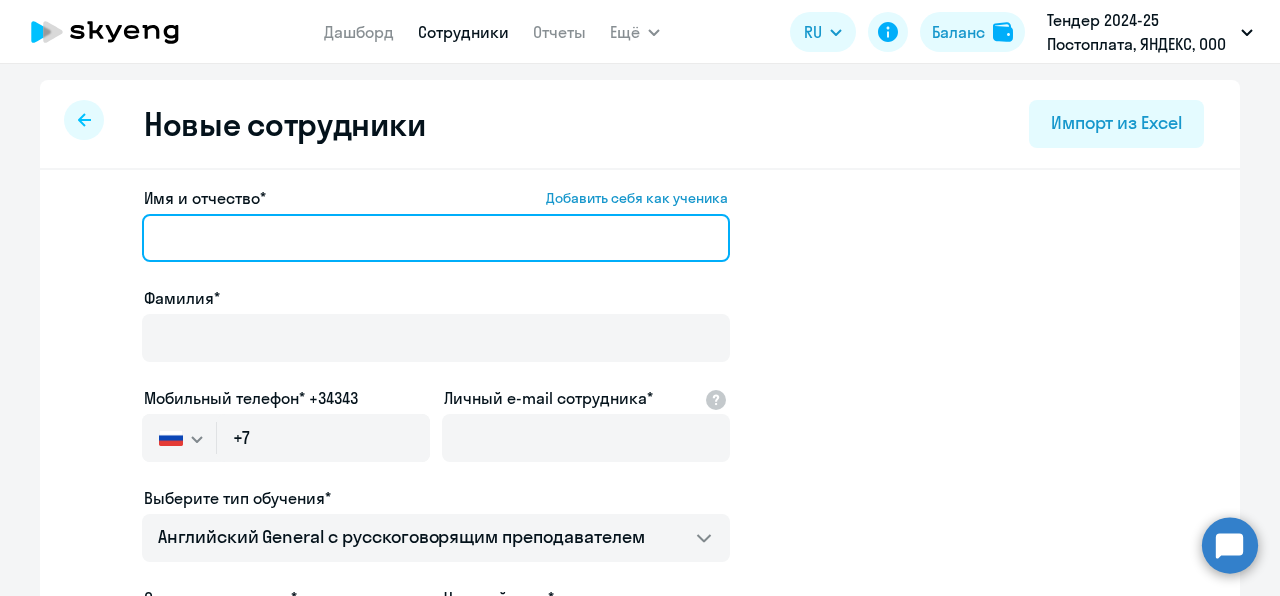 click on "[FIRST] and [PATRONYMIC]*  [ADD_YOURSELF_AS_STUDENT]" at bounding box center [436, 238] 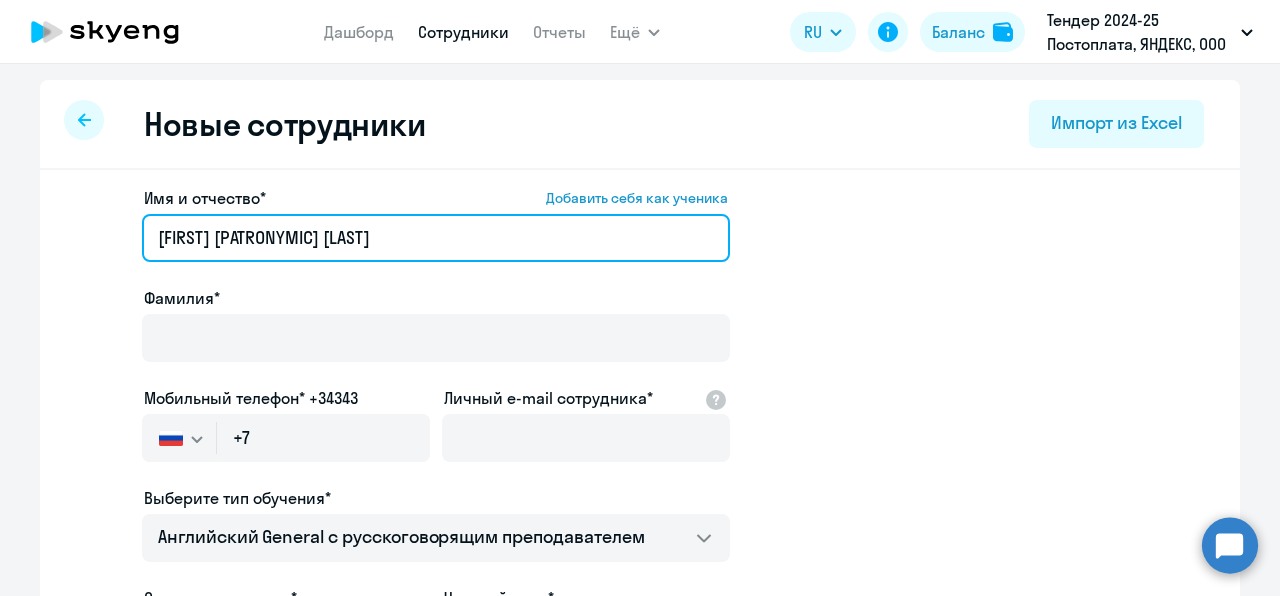 click on "[FIRST] [PATRONYMIC] [LAST]" at bounding box center (436, 238) 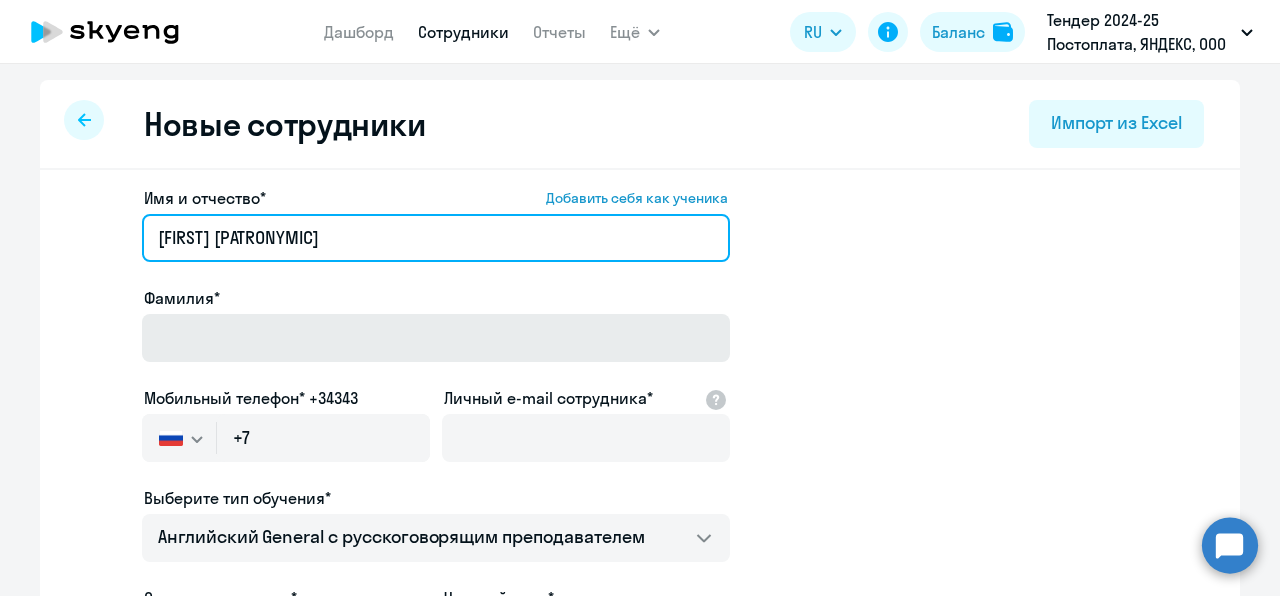 type on "[FIRST] [PATRONYMIC]" 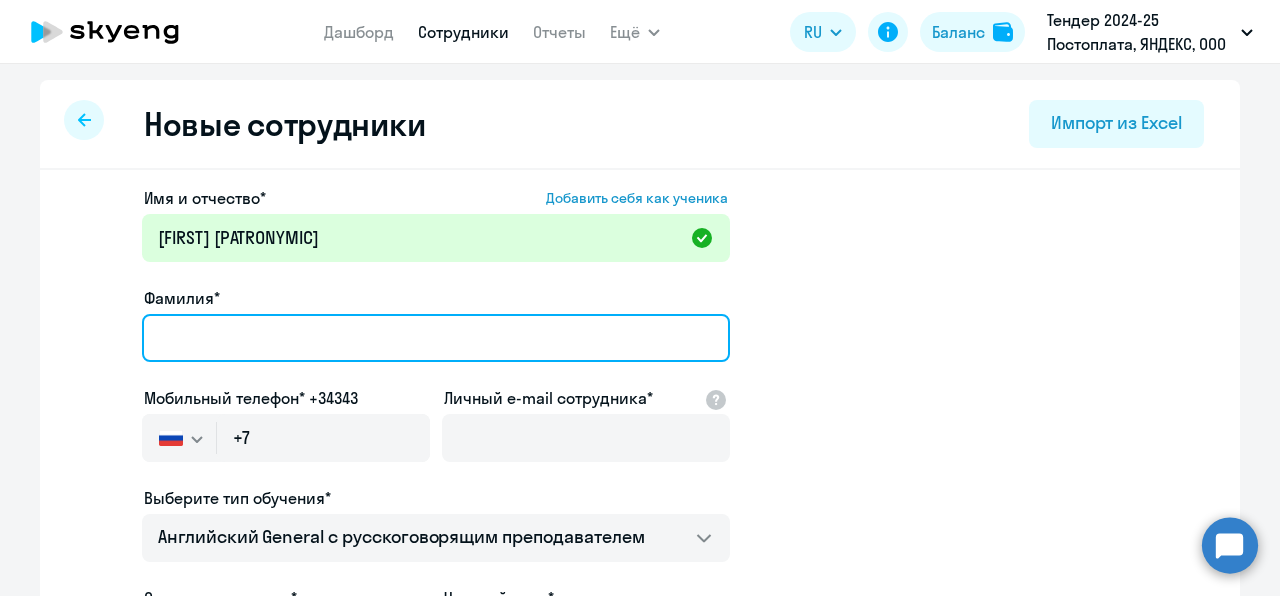 click on "Фамилия*" at bounding box center (436, 338) 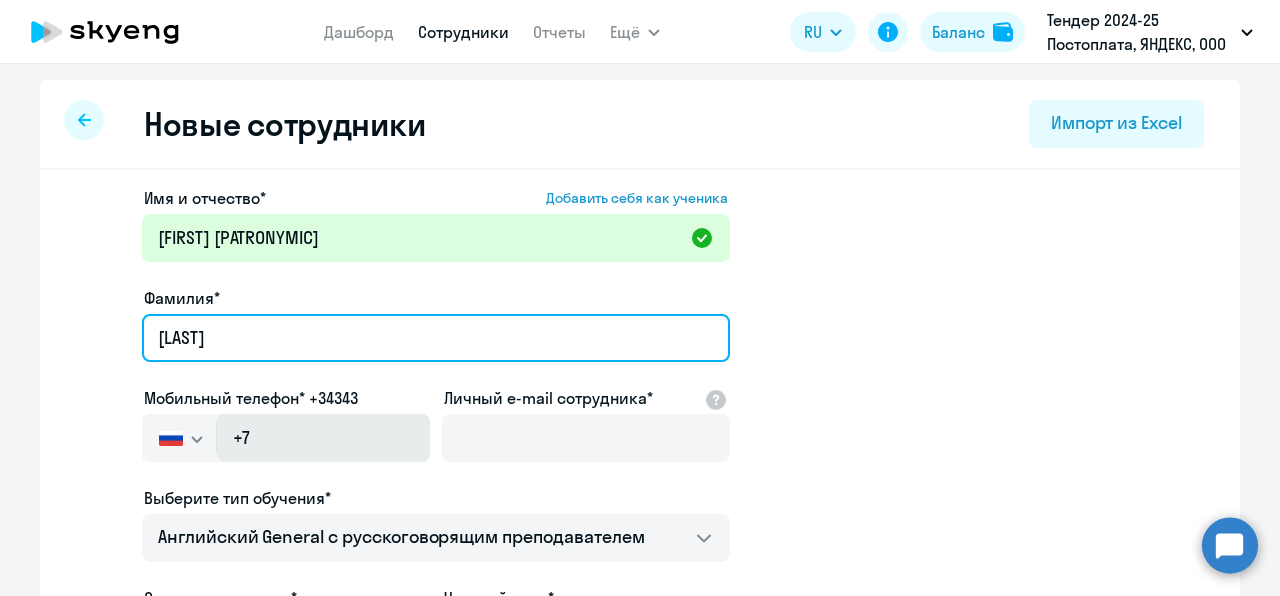 type on "[LAST]" 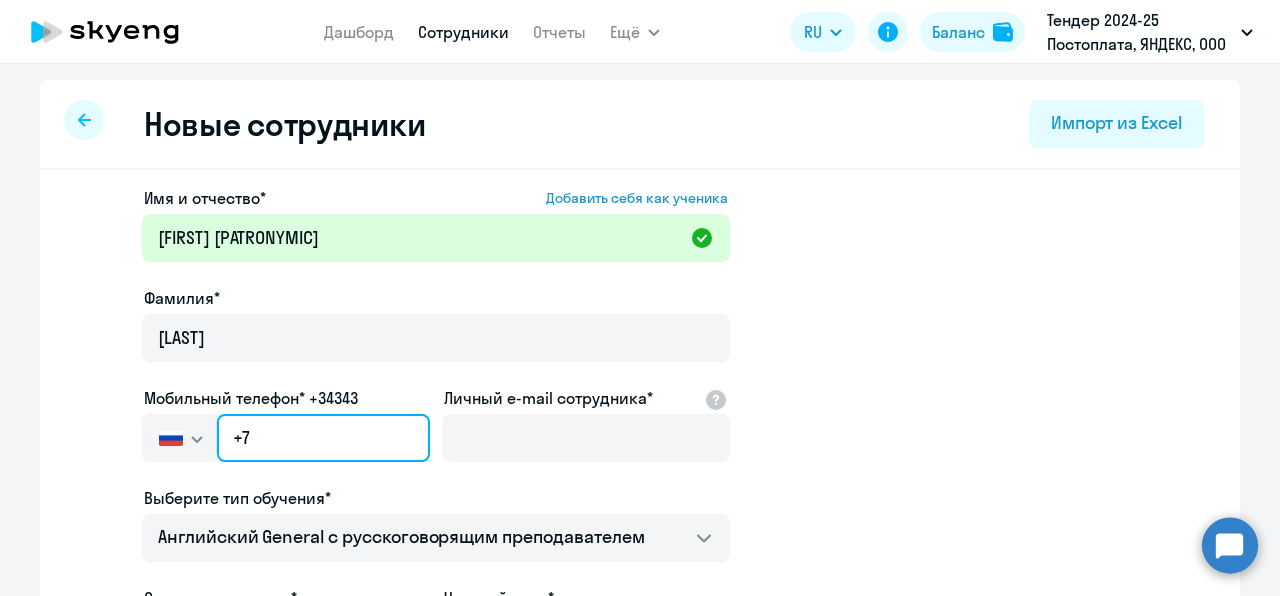click on "+7" 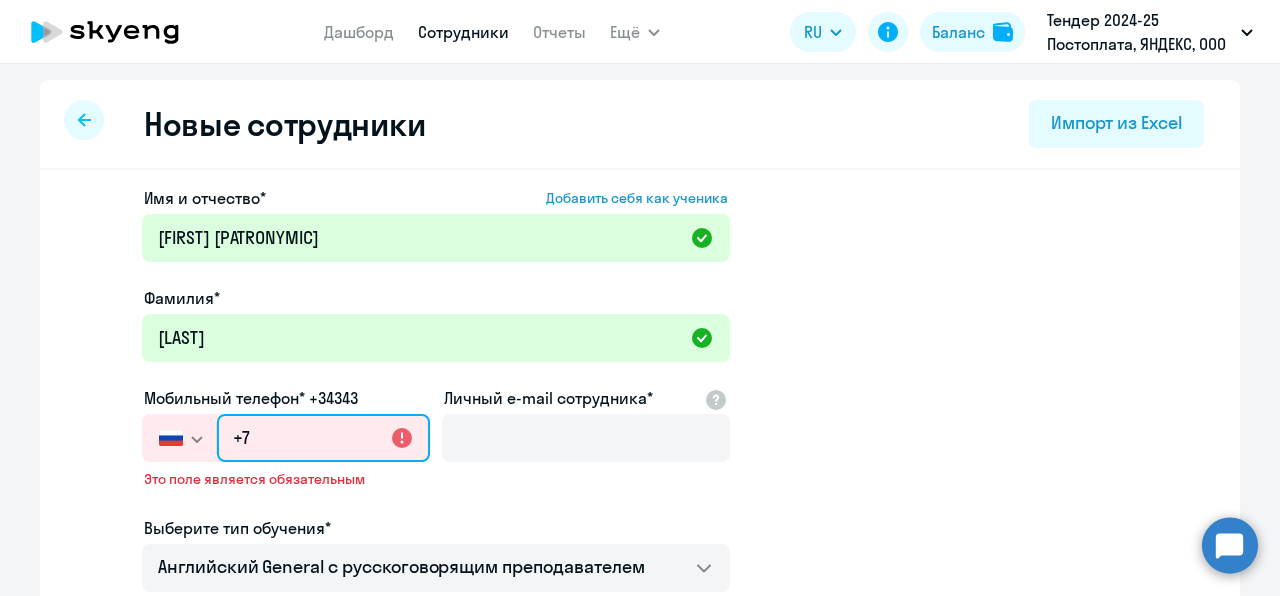 paste on "[PHONE]" 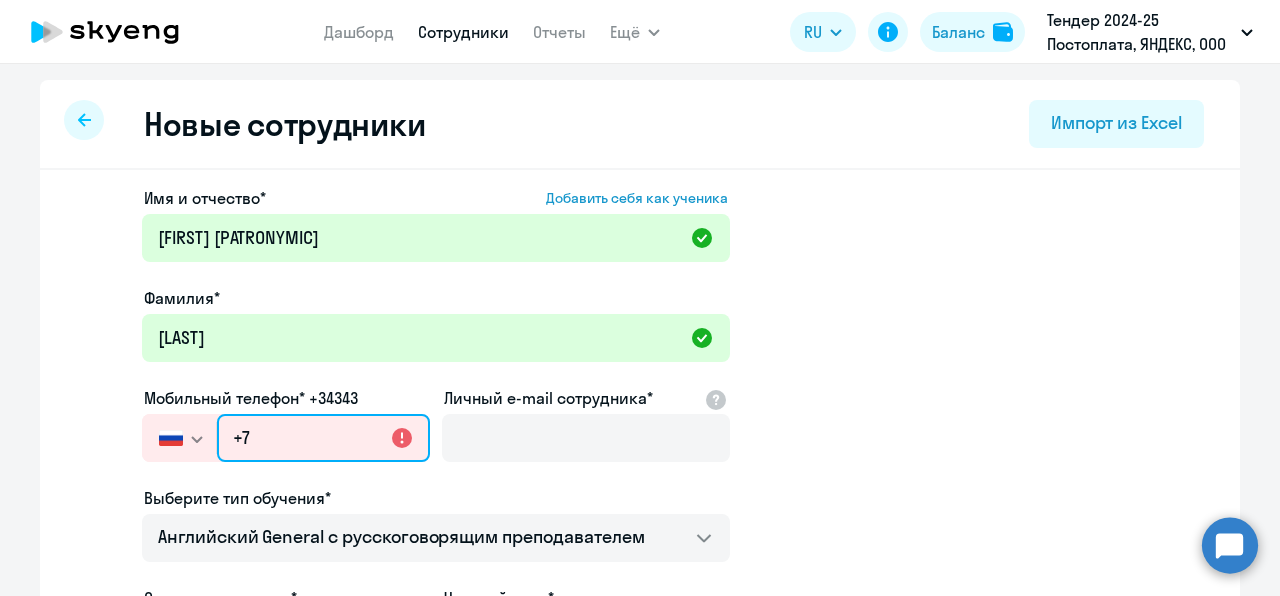 type on "[PHONE]" 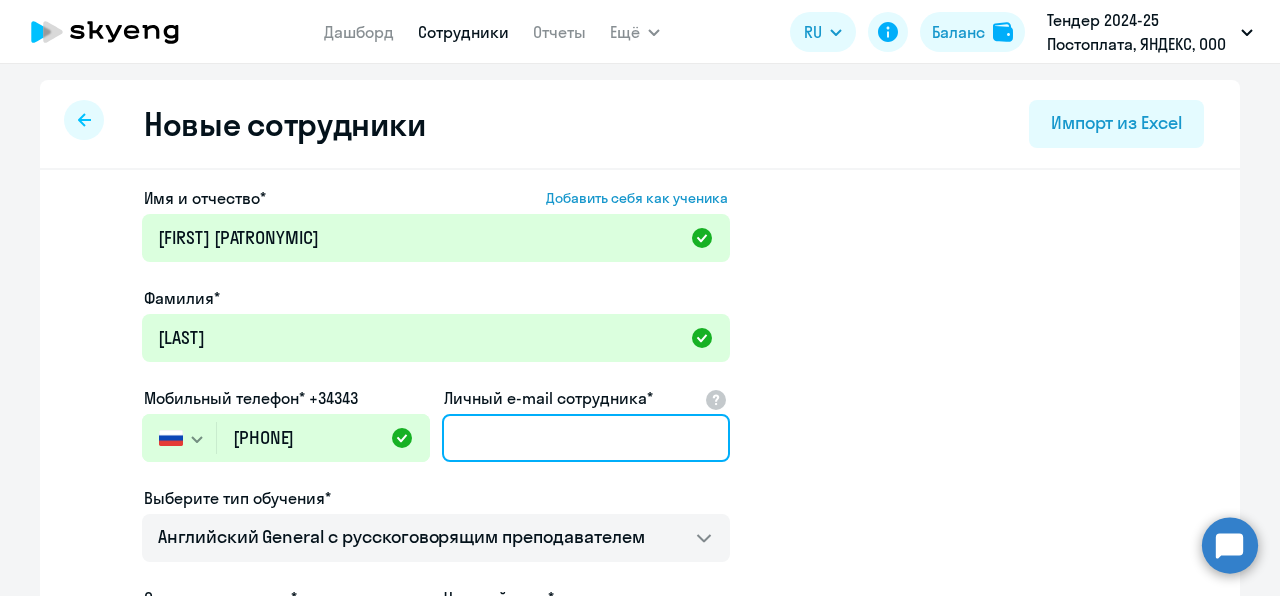 click on "Личный e-mail сотрудника*" at bounding box center (586, 438) 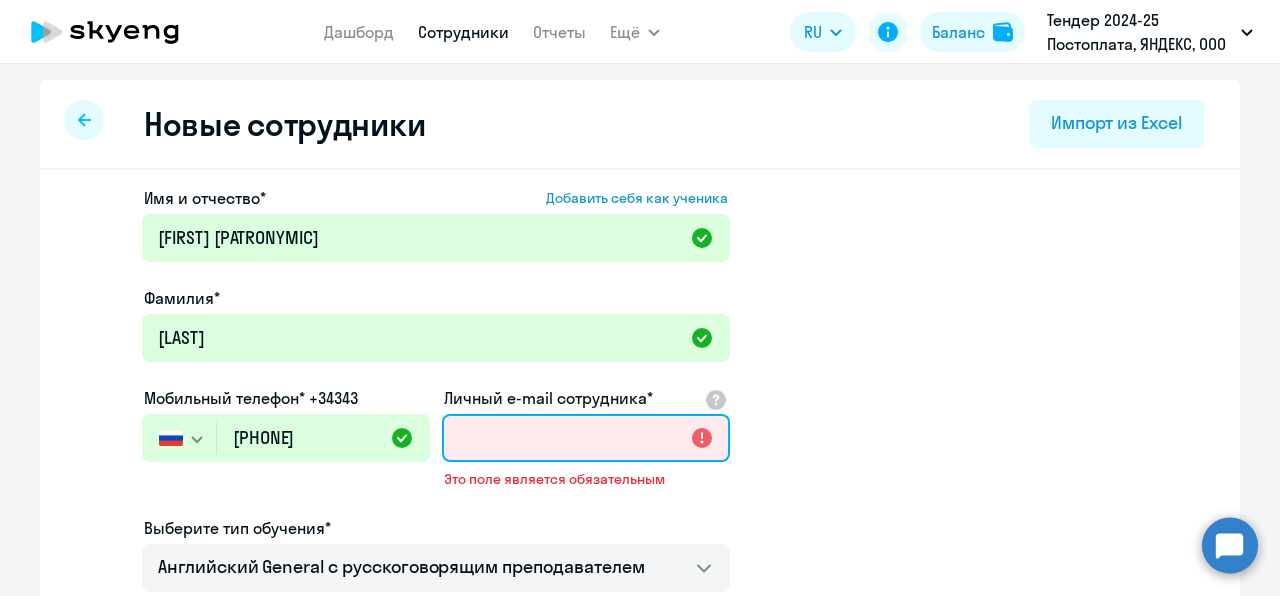 paste on "[EMAIL]" 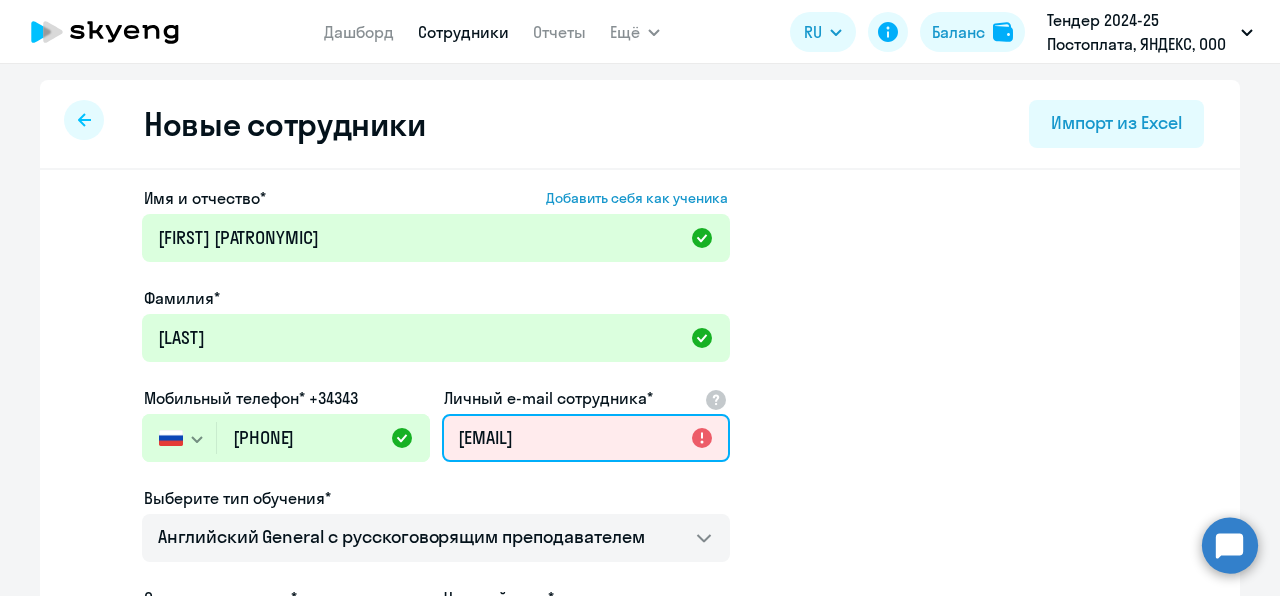 scroll, scrollTop: 0, scrollLeft: 2, axis: horizontal 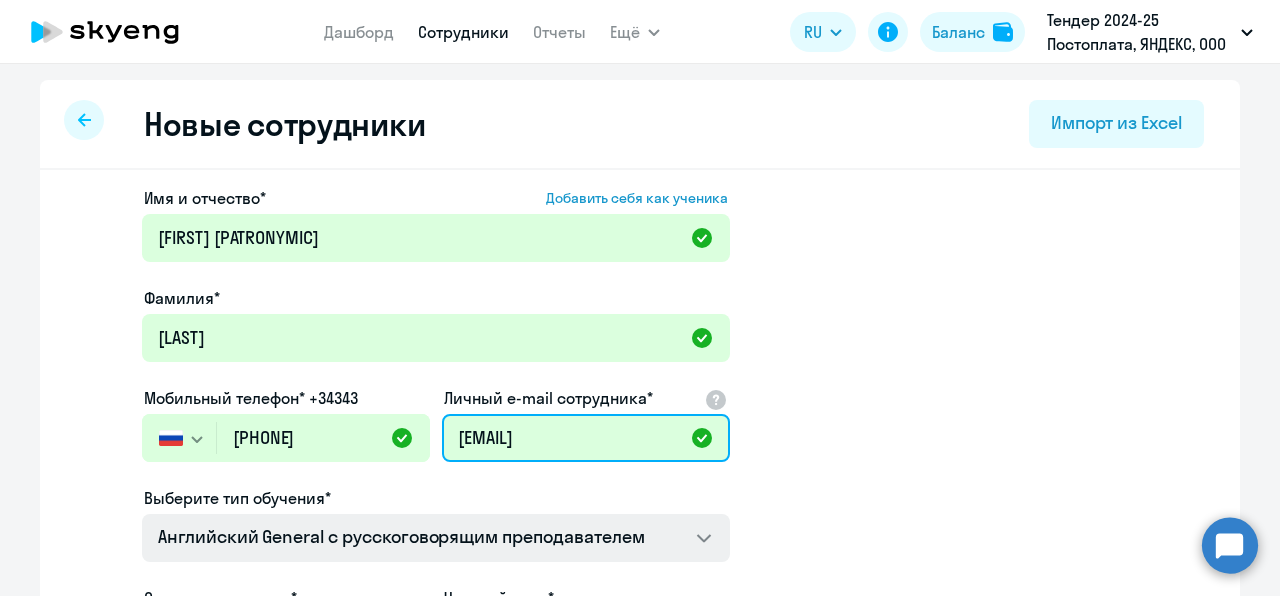 type on "[EMAIL]" 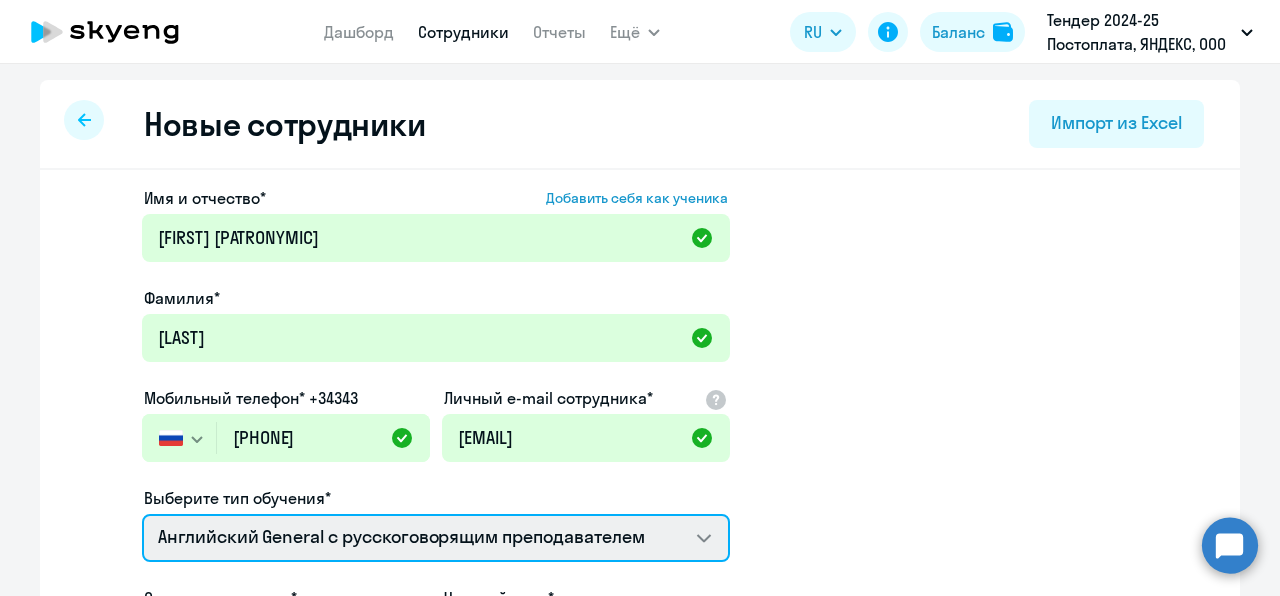 scroll, scrollTop: 0, scrollLeft: 0, axis: both 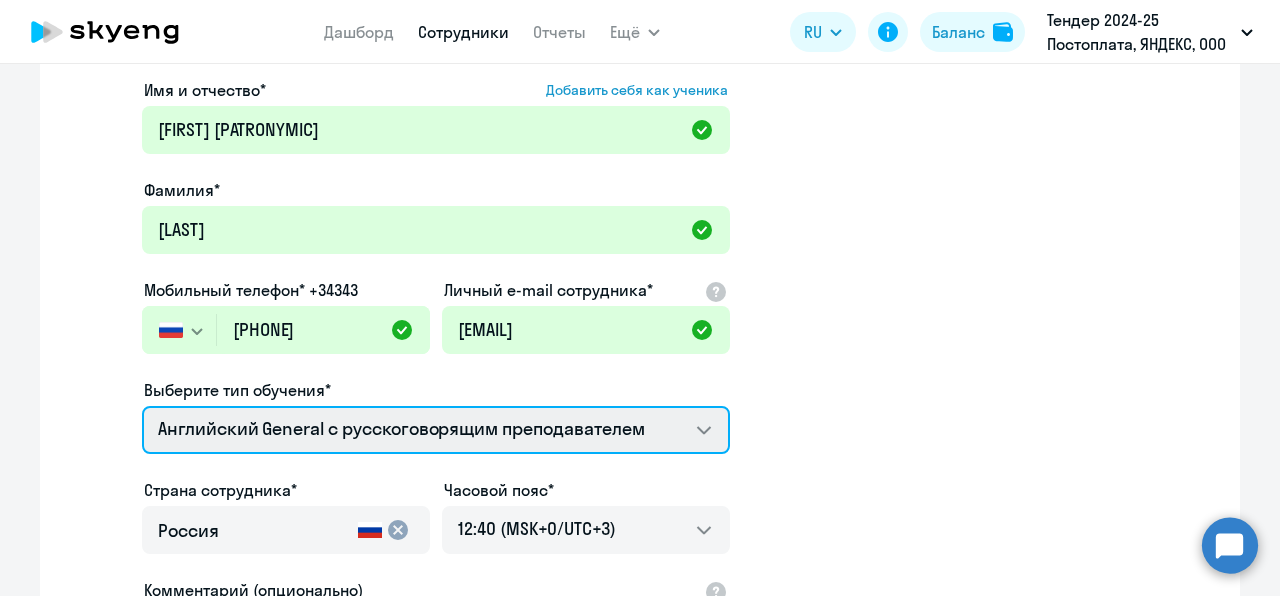 click on "Talks 15 минутные разговоры на английском   Screening Test   Премиум английский с русскоговорящим преподавателем   Английский General с русскоговорящим преподавателем   Английский General с англоговорящим преподавателем" at bounding box center [436, 430] 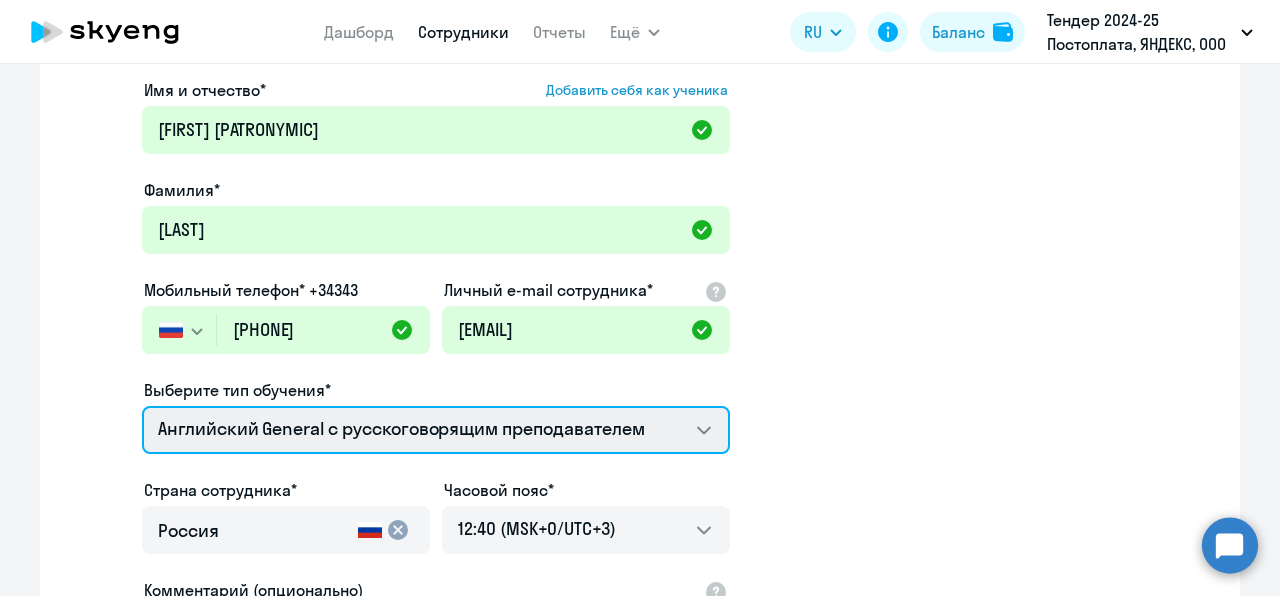 select on "english_adult_not_native_speaker_premium" 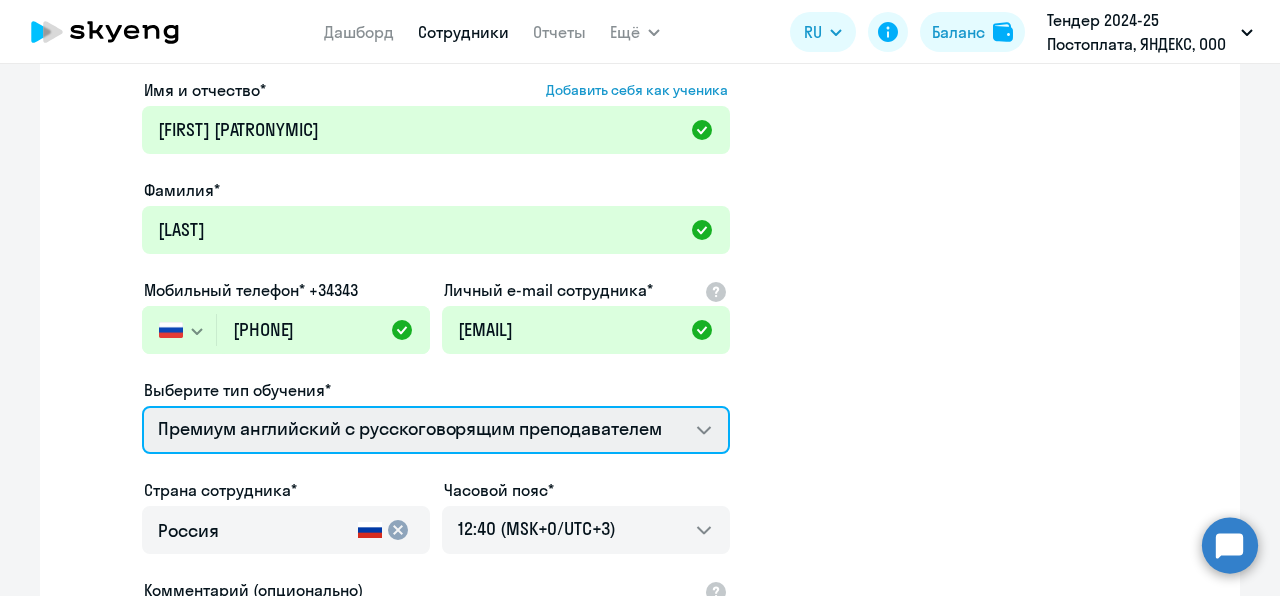 click on "Talks 15 минутные разговоры на английском   Screening Test   Премиум английский с русскоговорящим преподавателем   Английский General с русскоговорящим преподавателем   Английский General с англоговорящим преподавателем" at bounding box center (436, 430) 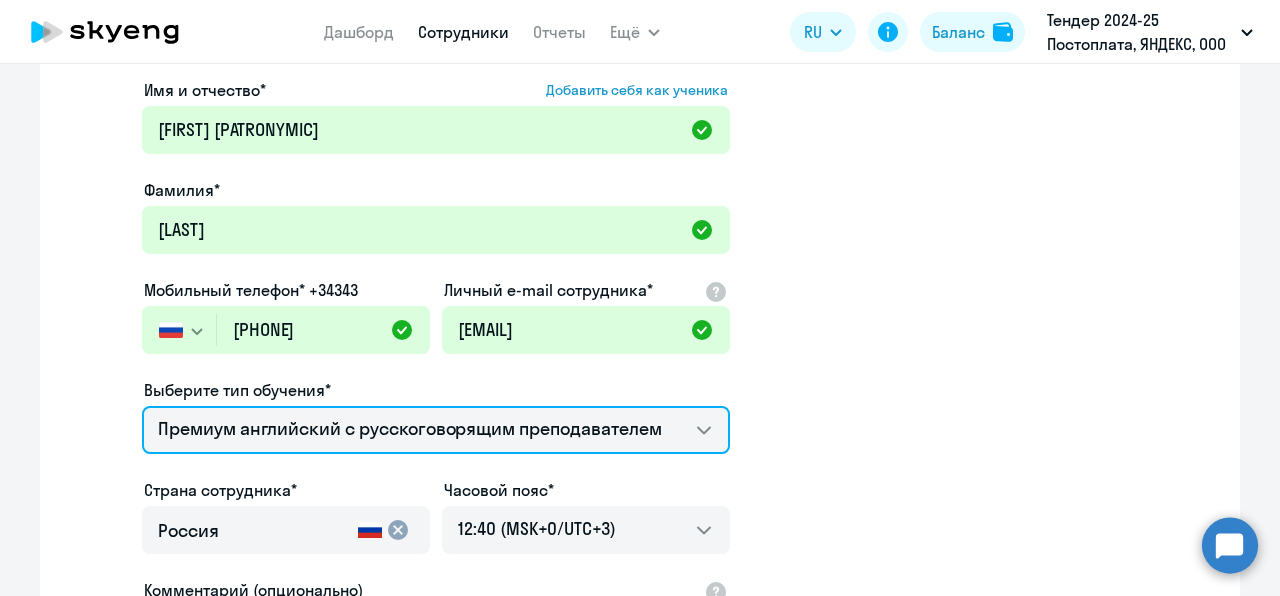 scroll, scrollTop: 440, scrollLeft: 0, axis: vertical 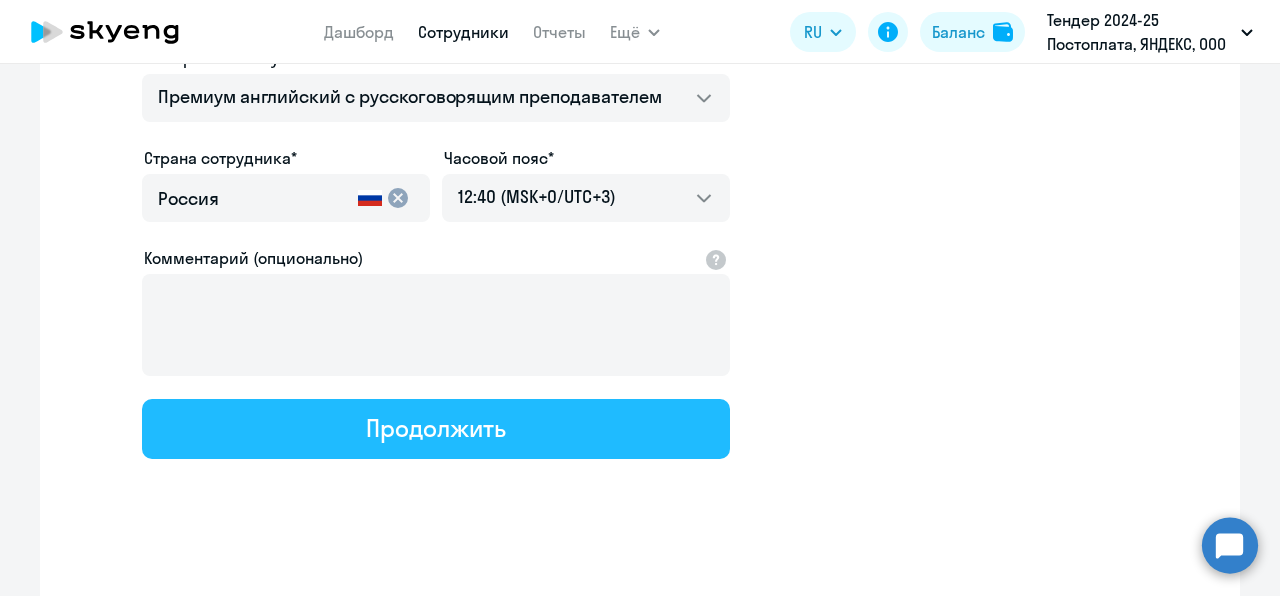 click on "Продолжить" 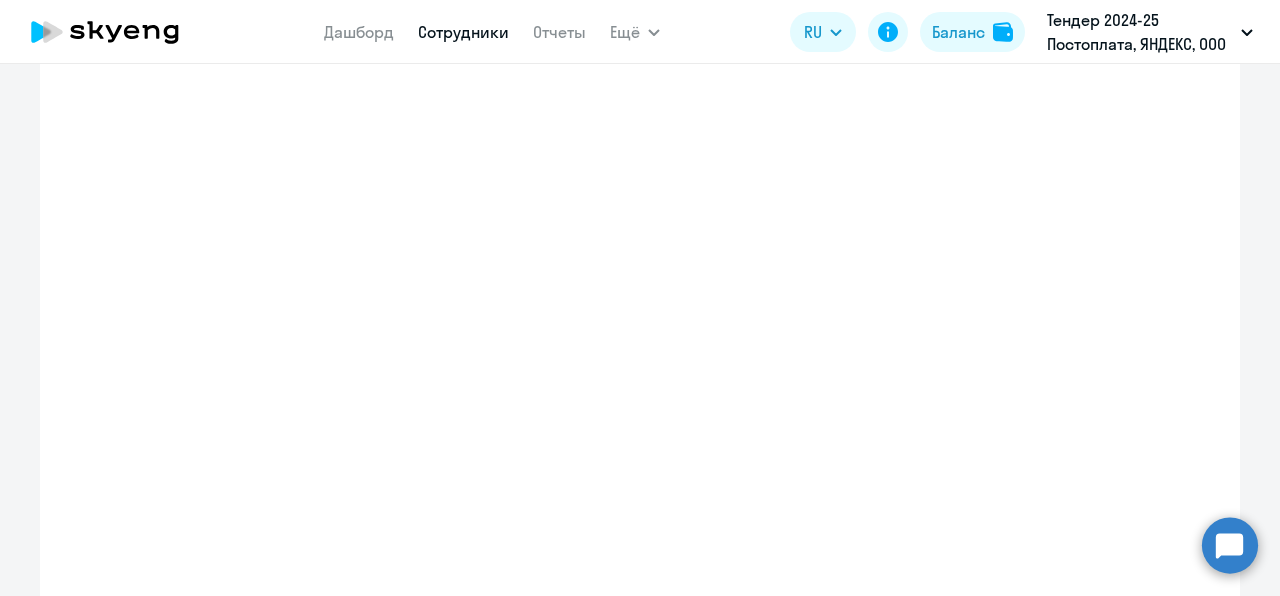 select on "english_adult_not_native_speaker_premium" 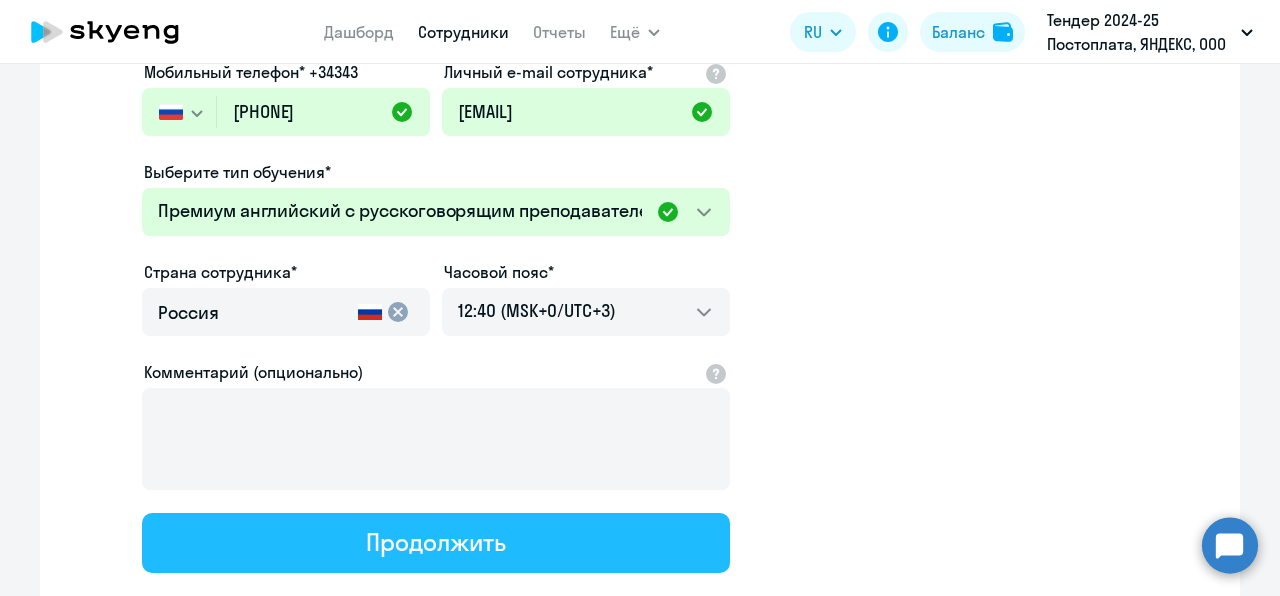 scroll, scrollTop: 0, scrollLeft: 0, axis: both 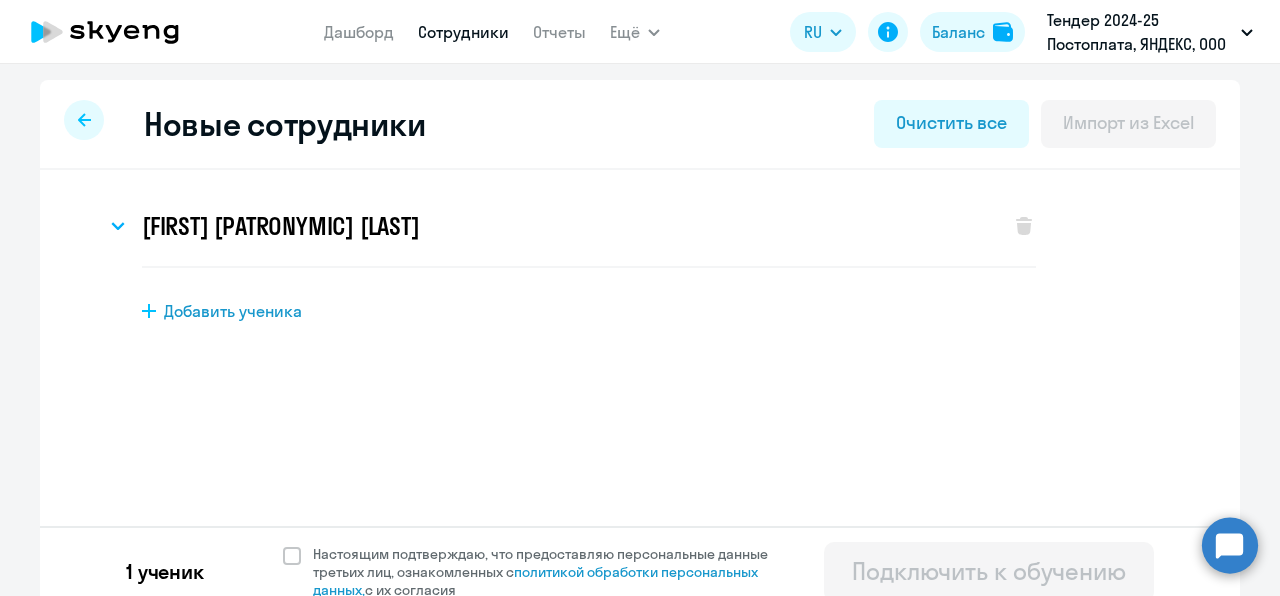 click on "1 [STUDENT]  [I_HEREBY_CONFIRM_THAT_I_PROVIDE_PERSONAL_DATA_OF_THIRD_PARTIES_WHO_HAVE_BEEN_INFORMED_ABOUT_THE_PERSONAL_DATA_PROCESSING_POLICY_WITH_THEIR_CONSENT]  [CONNECT_TO_TRAINING]" 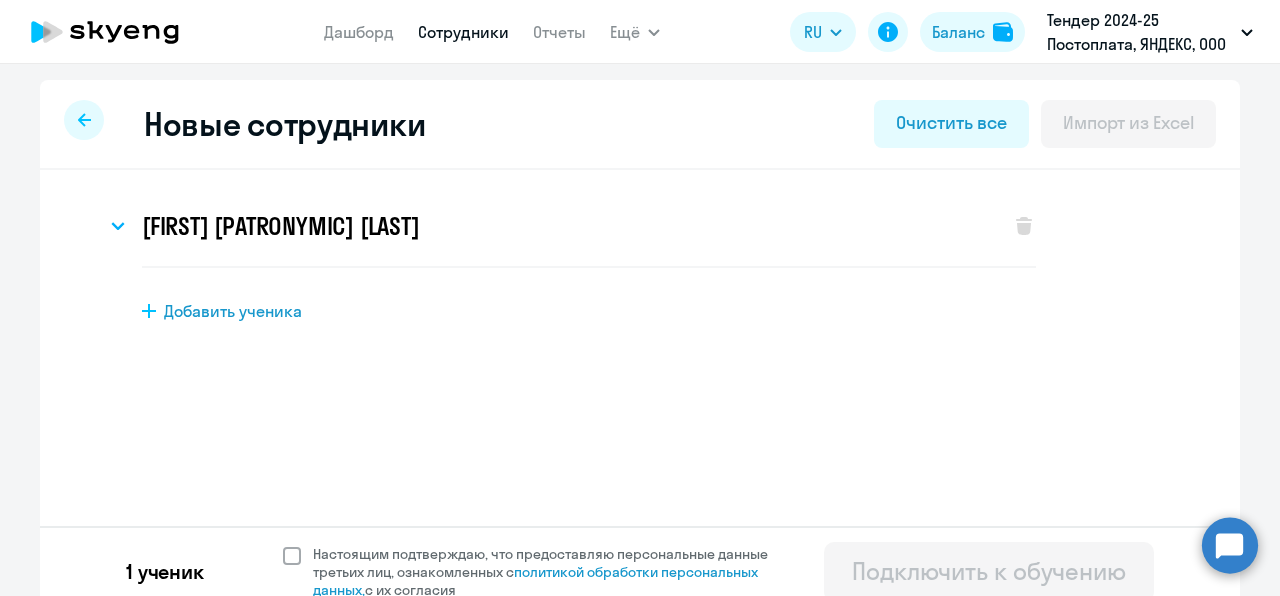 click 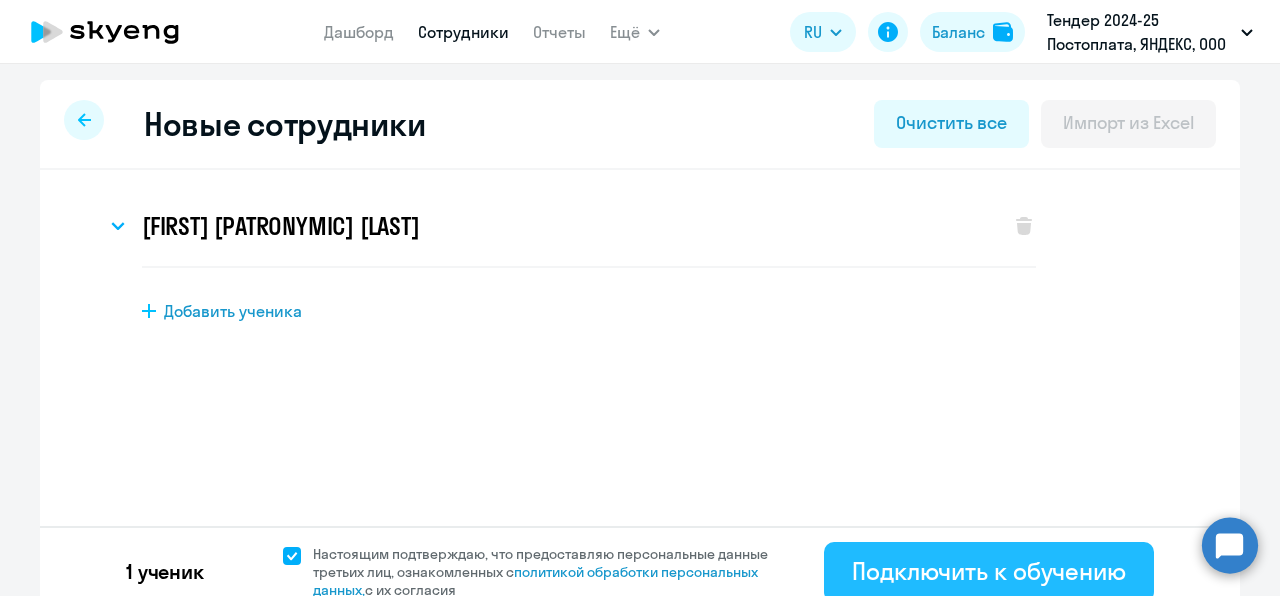 click on "Подключить к обучению" 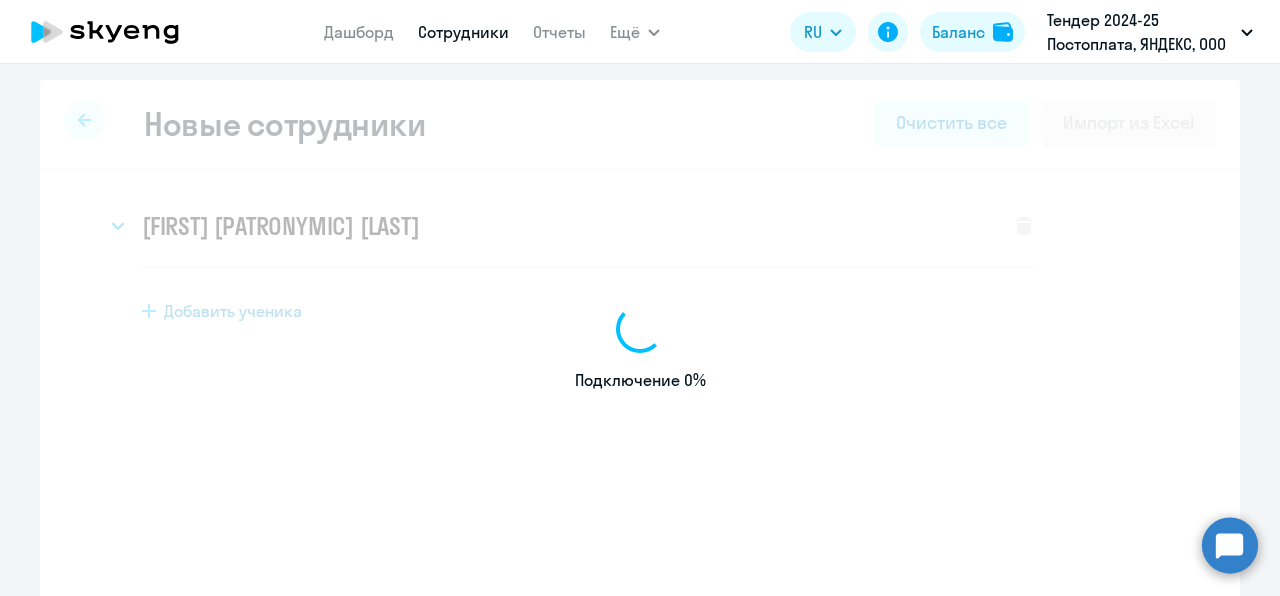 select on "english_adult_not_native_speaker" 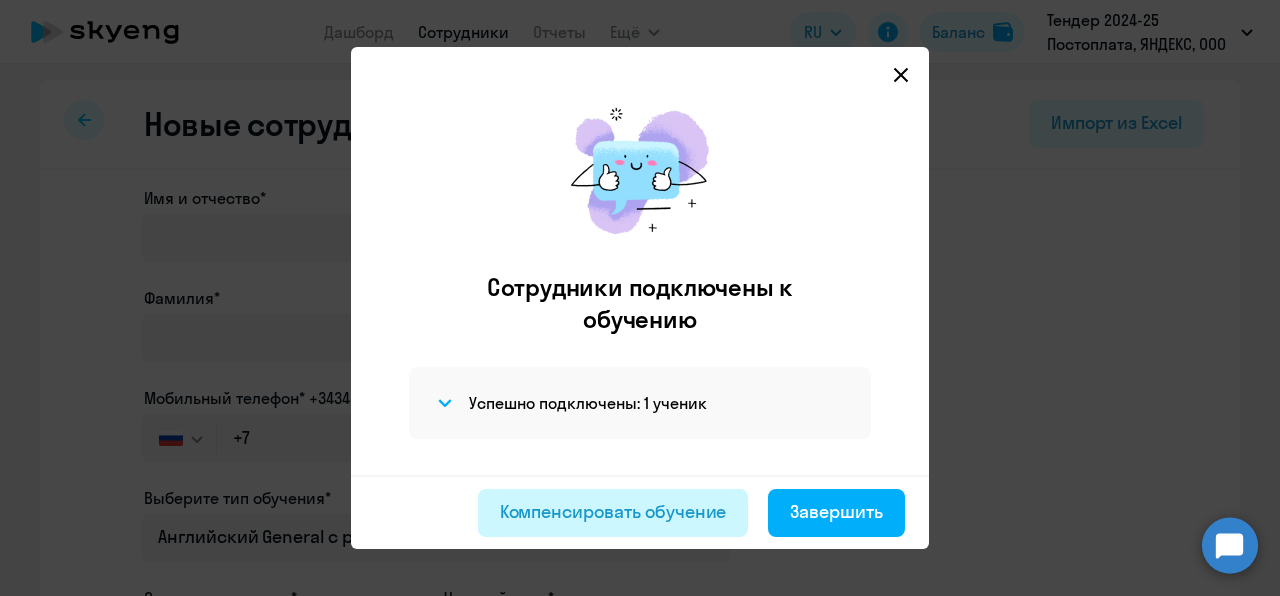 click on "Компенсировать обучение" at bounding box center [613, 512] 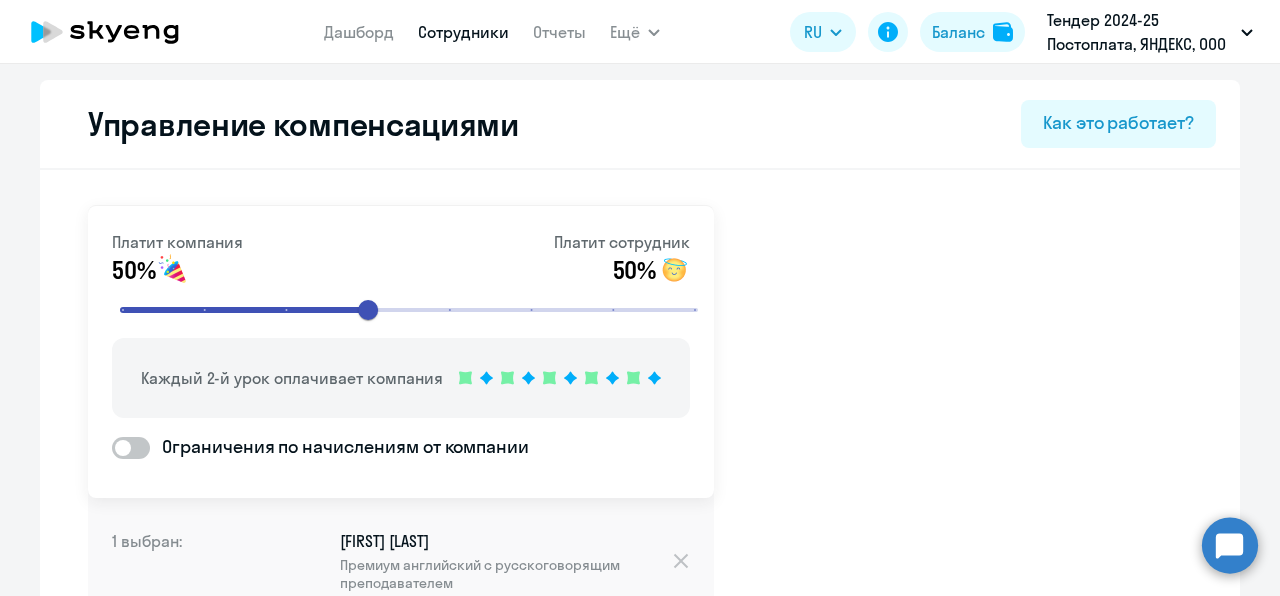 scroll, scrollTop: 0, scrollLeft: 0, axis: both 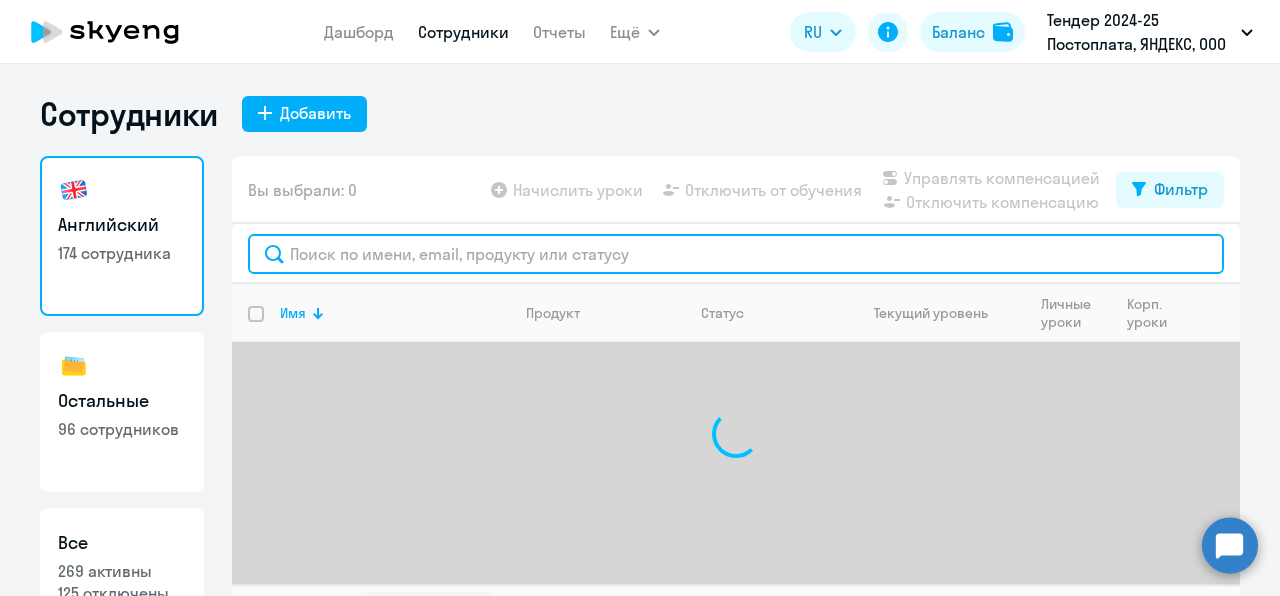 click 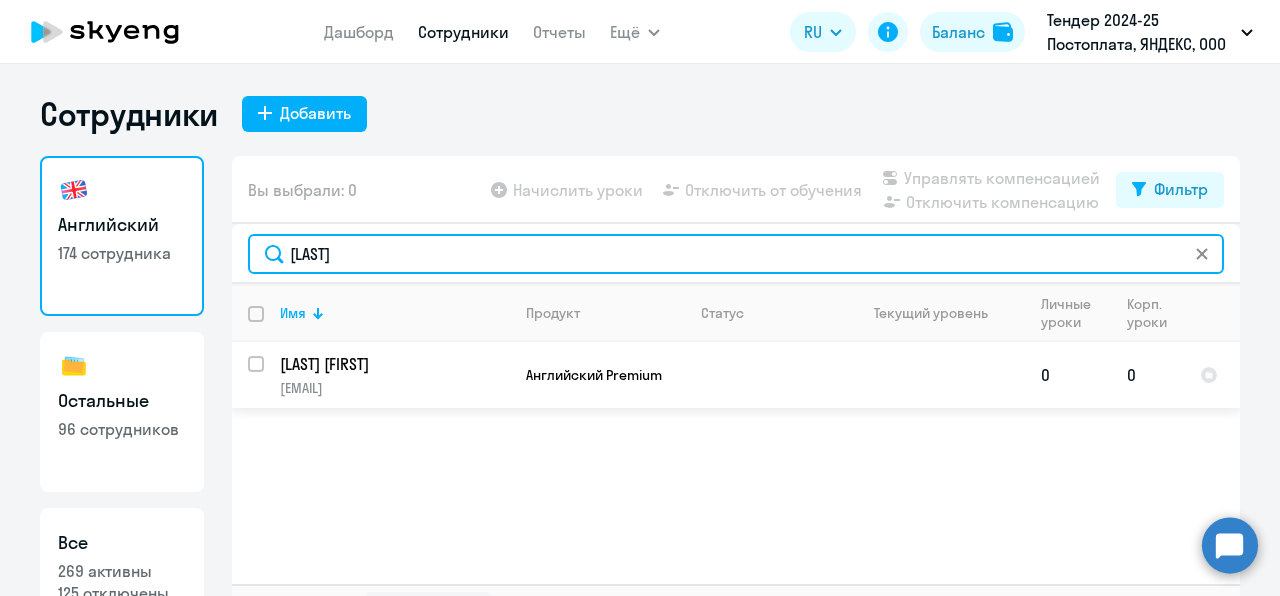 type on "[LAST]" 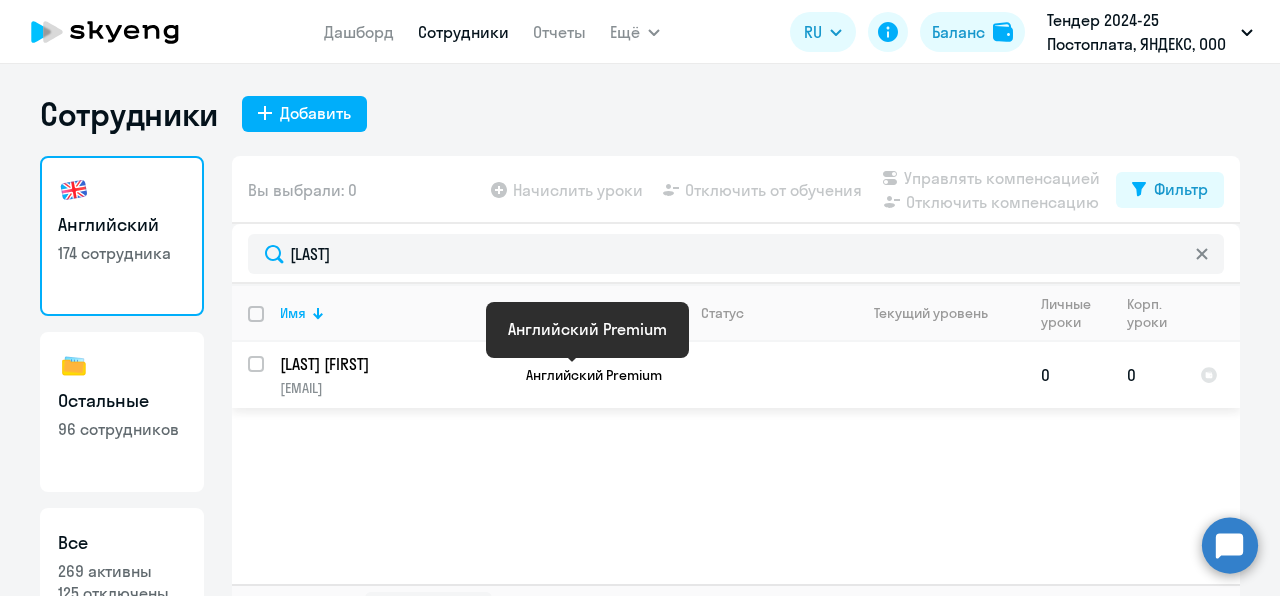 click on "Английский Premium" 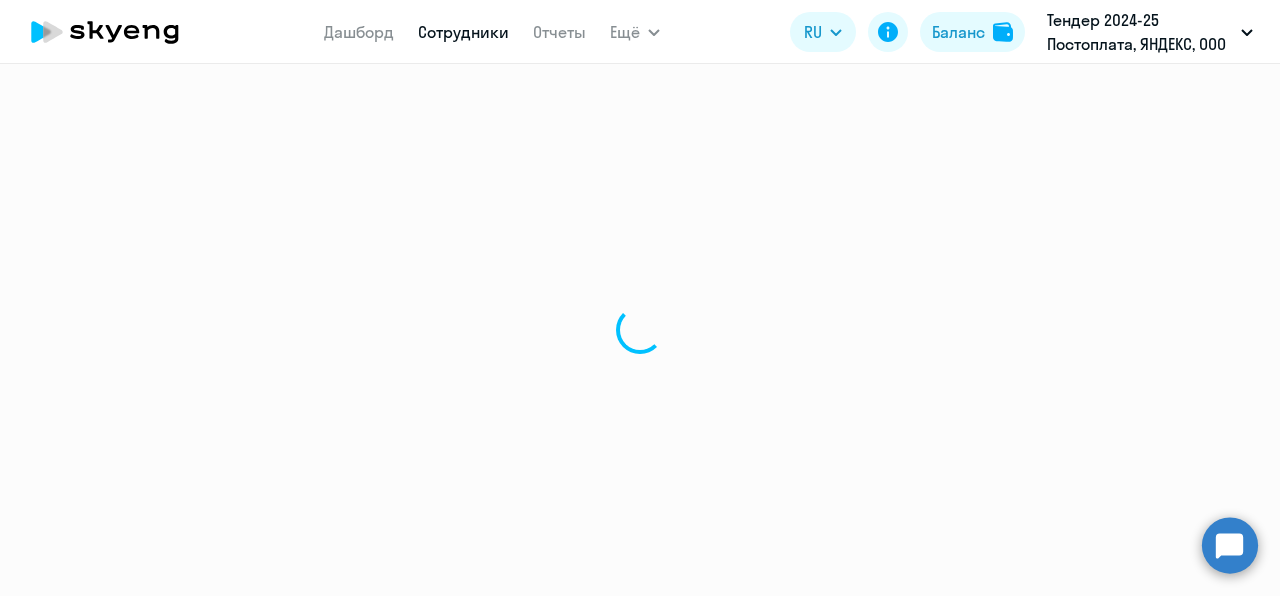 select on "english" 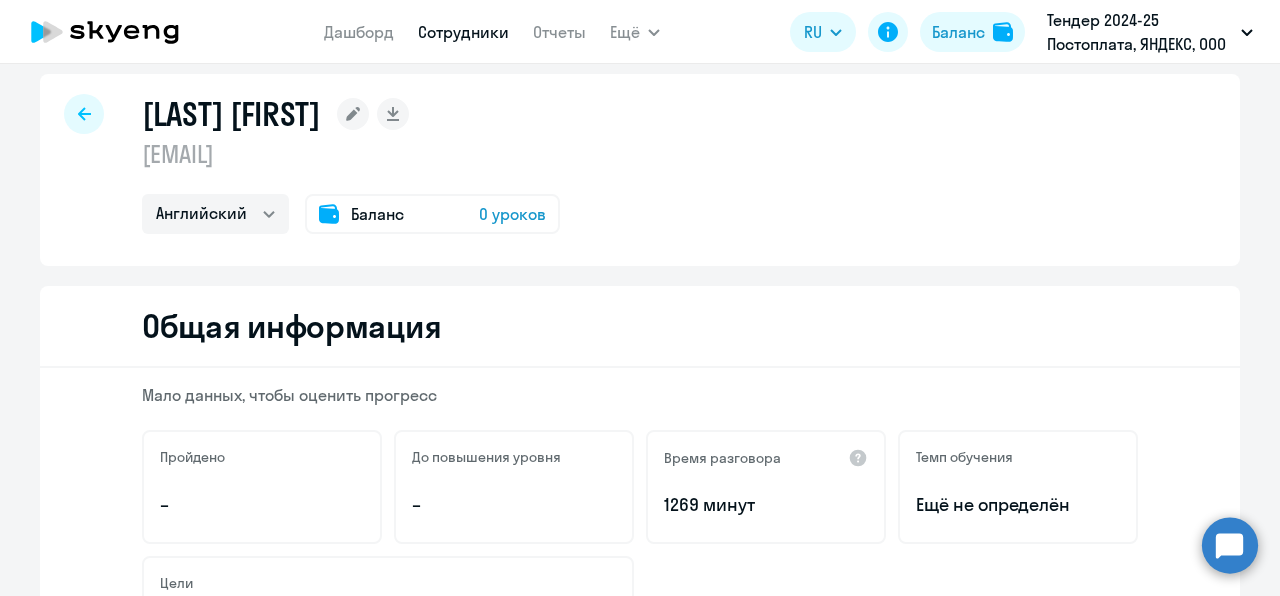 scroll, scrollTop: 0, scrollLeft: 0, axis: both 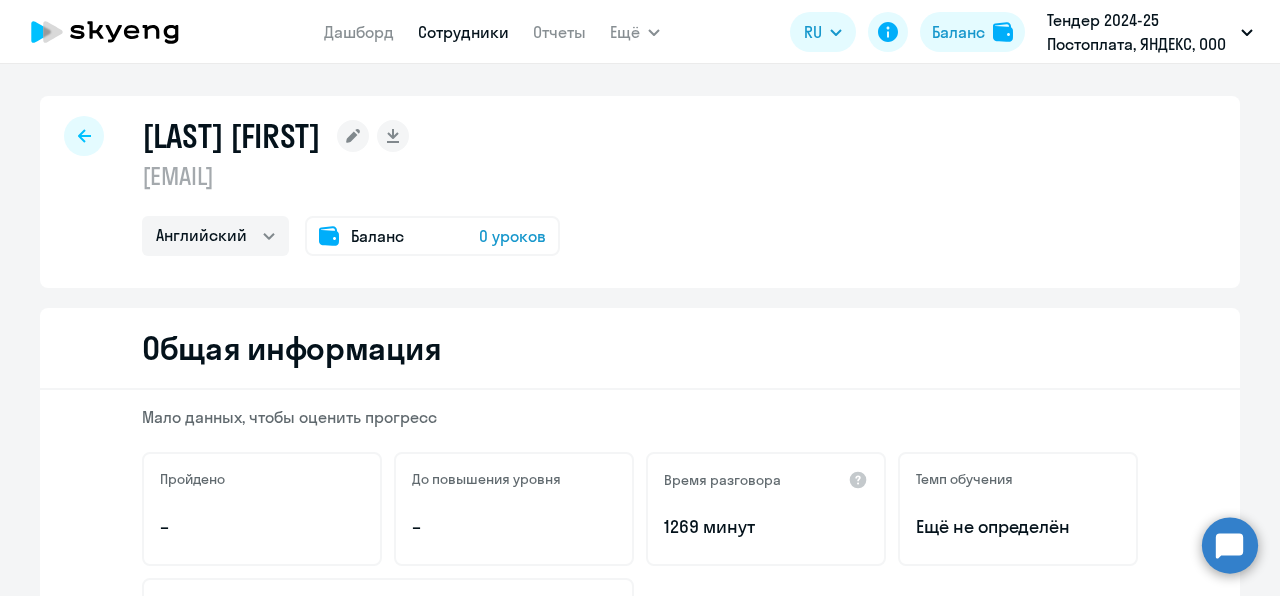 click on "0 уроков" 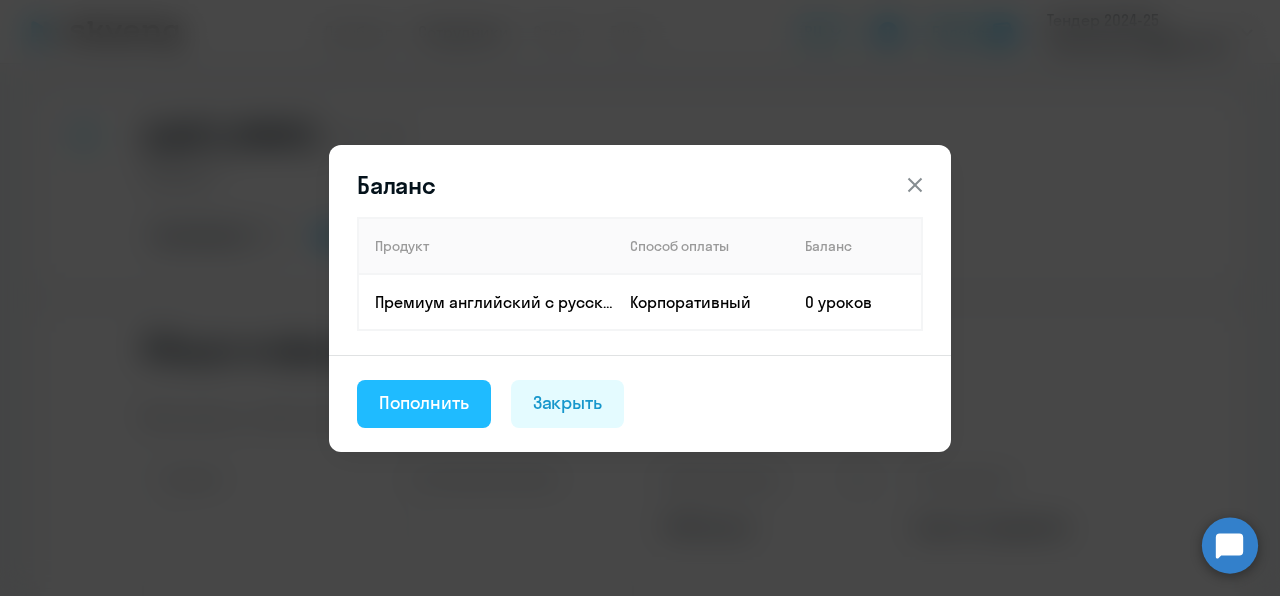 click on "Пополнить" at bounding box center (424, 403) 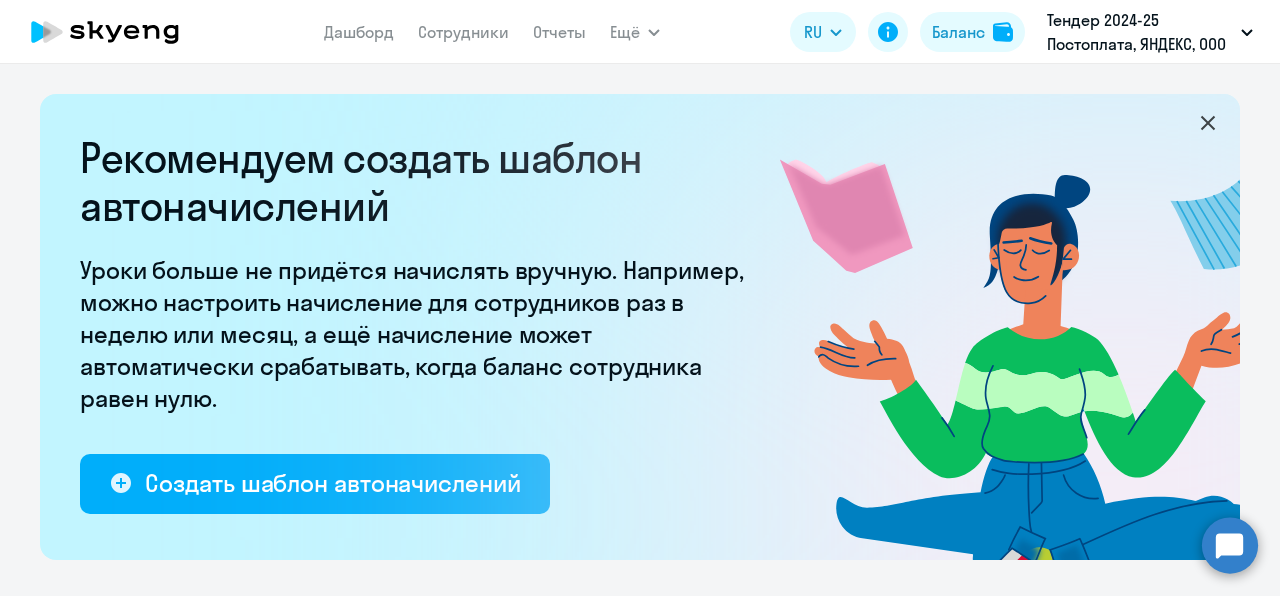 select on "10" 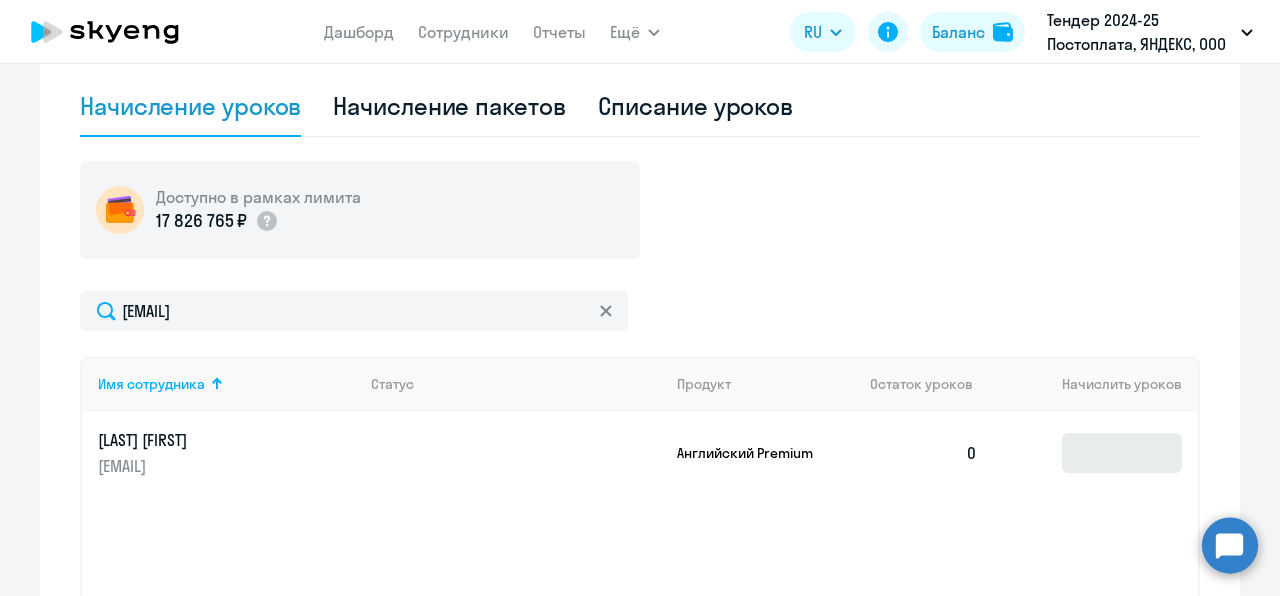 scroll, scrollTop: 643, scrollLeft: 0, axis: vertical 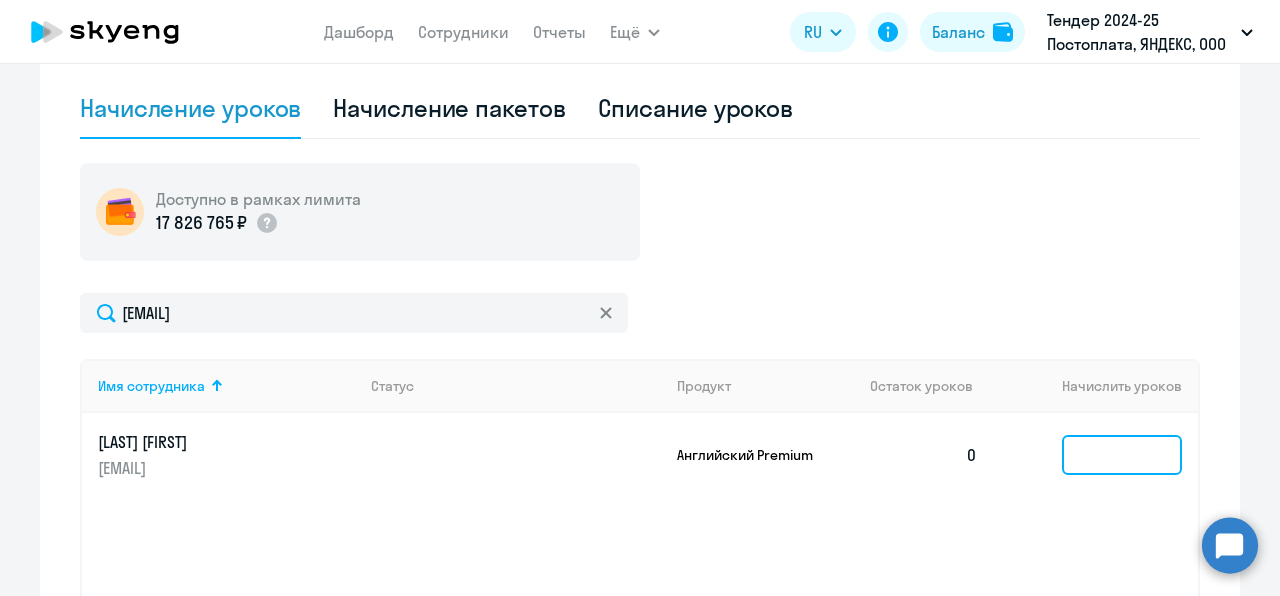 click 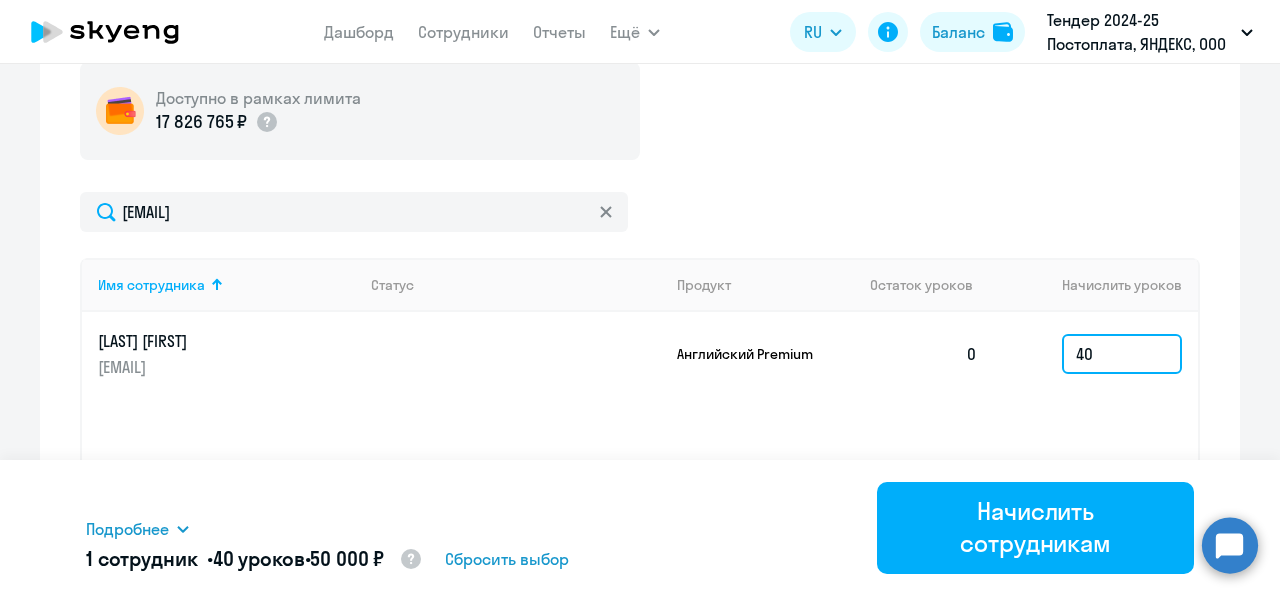 scroll, scrollTop: 743, scrollLeft: 0, axis: vertical 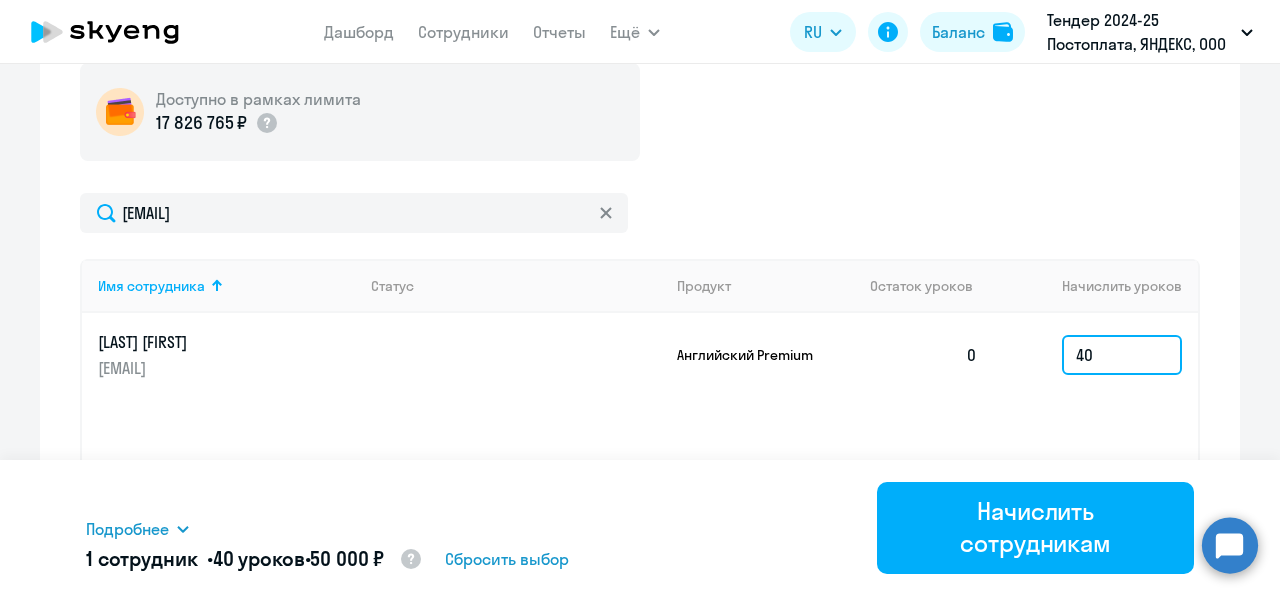 type on "4" 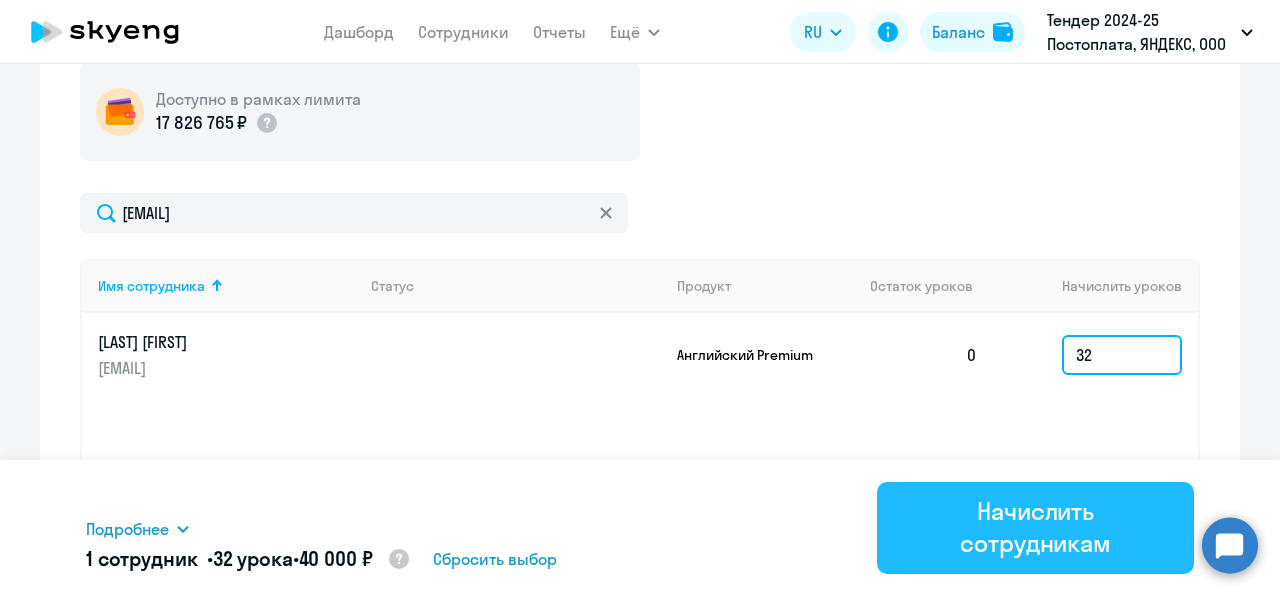 type on "32" 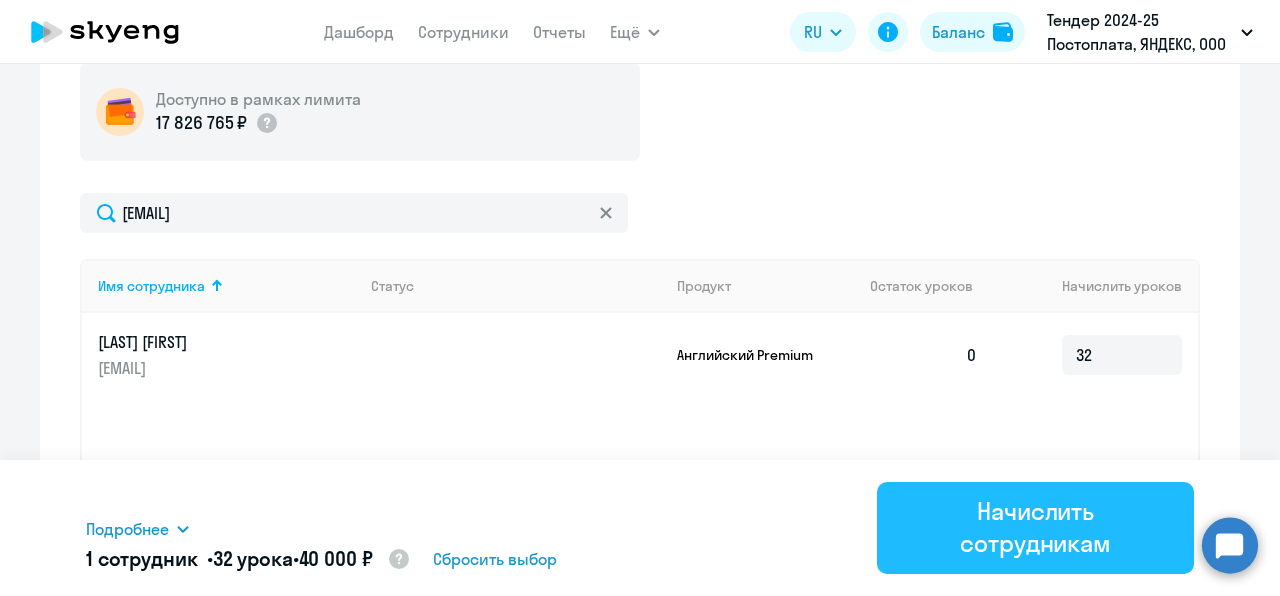 click on "Начислить сотрудникам" at bounding box center (1035, 527) 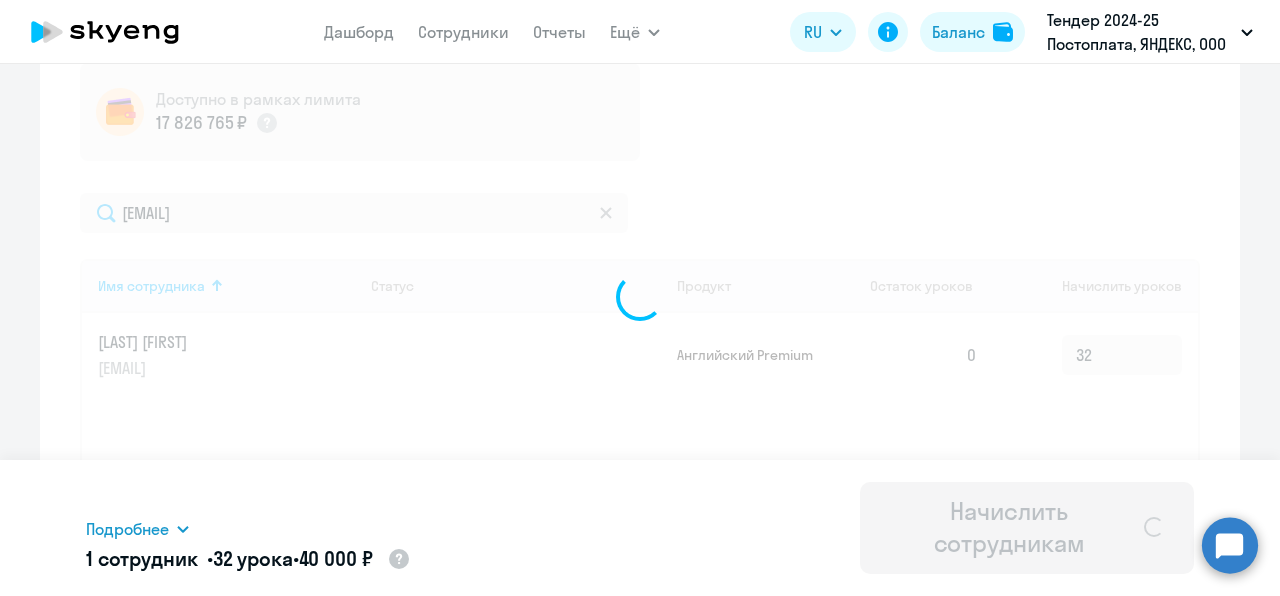 type 